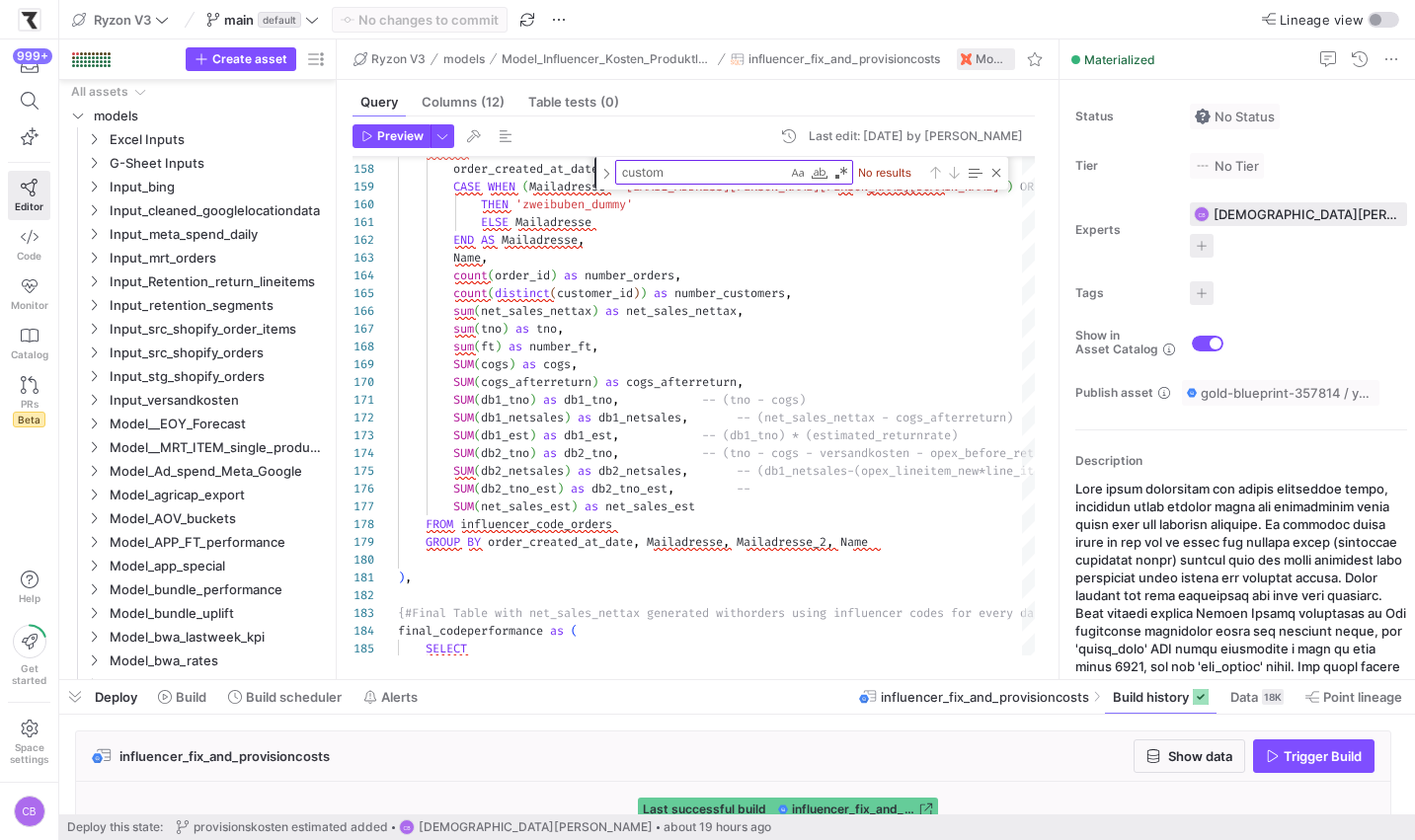 scroll, scrollTop: 0, scrollLeft: 0, axis: both 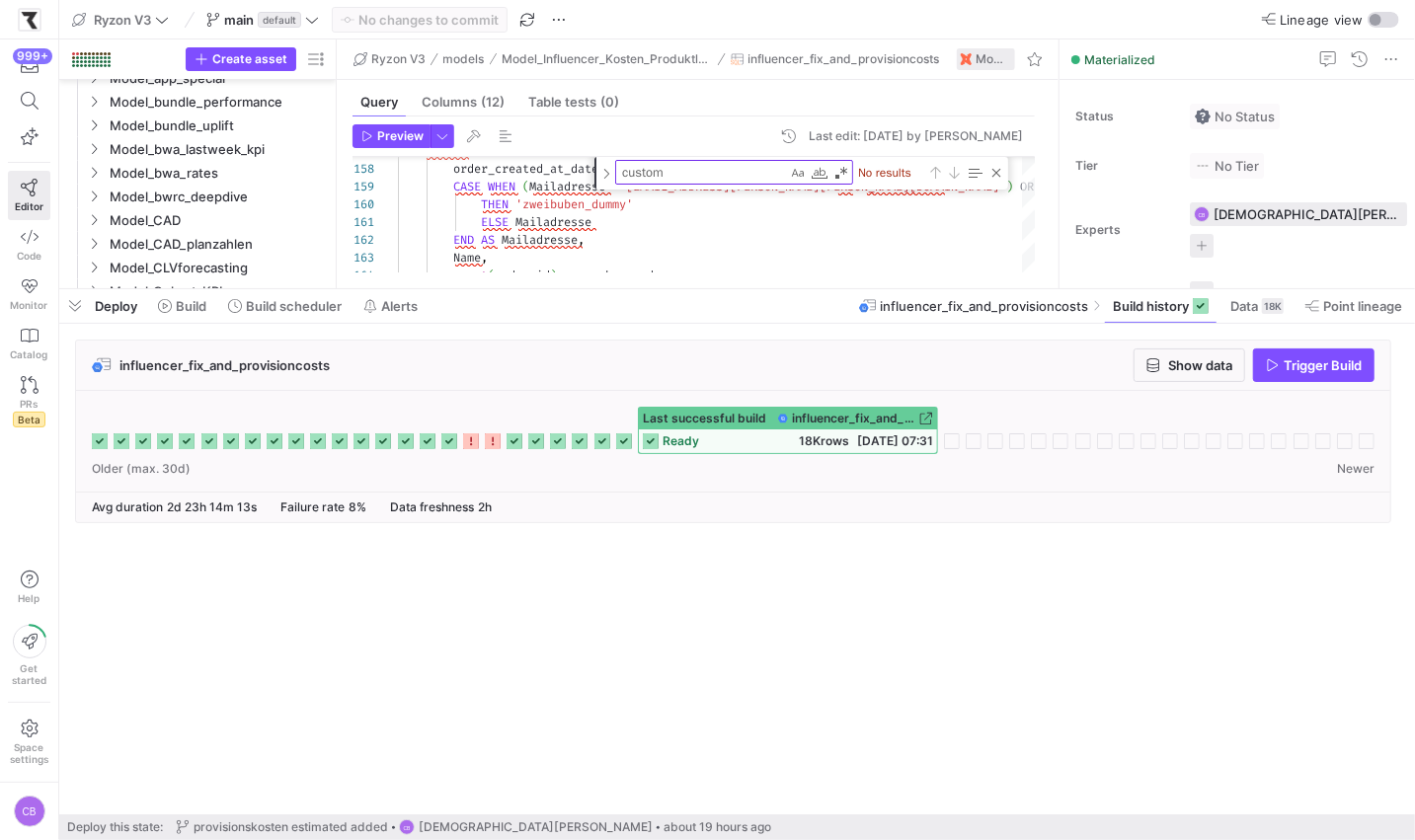 drag, startPoint x: 456, startPoint y: 680, endPoint x: 511, endPoint y: 289, distance: 394.85 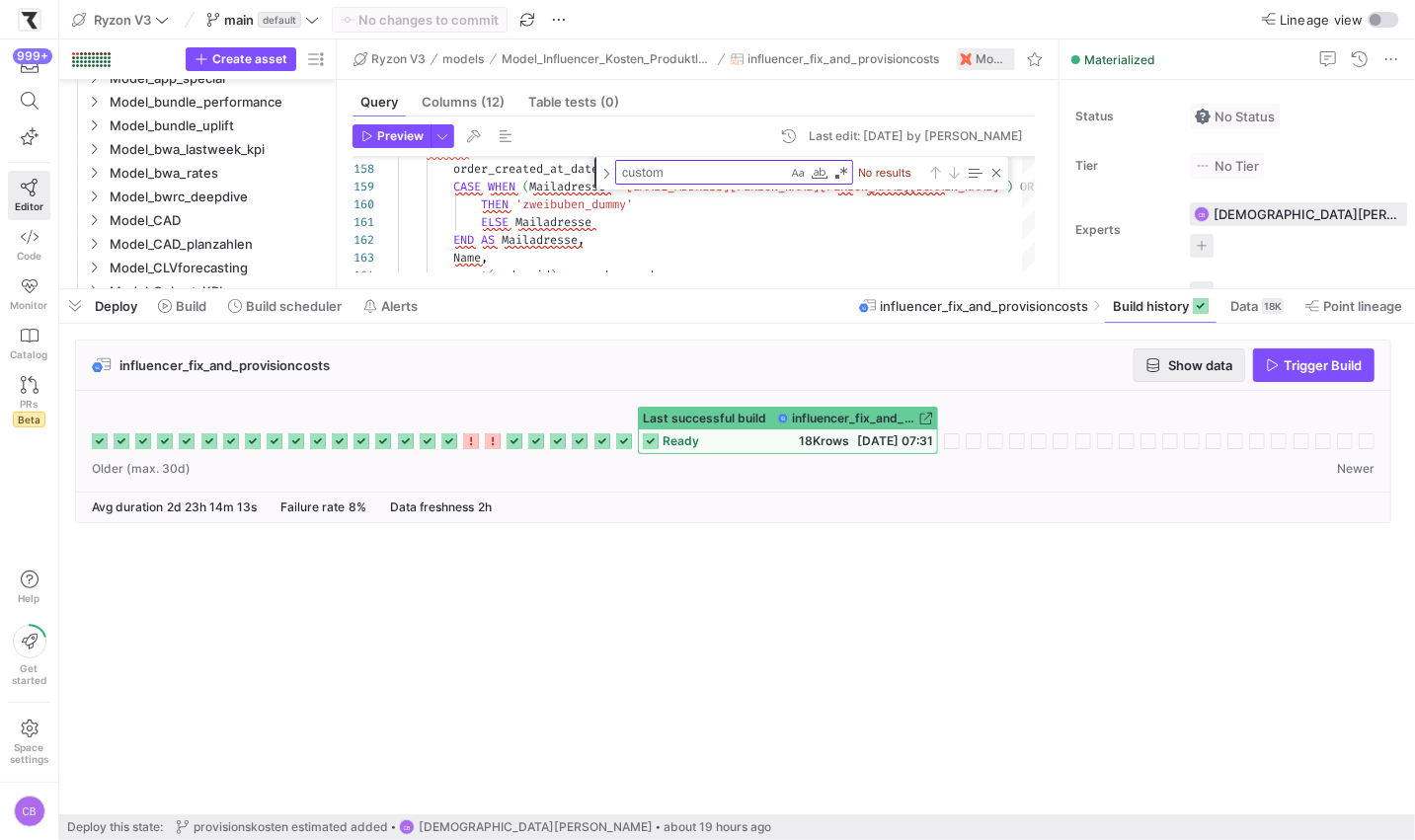 click at bounding box center (1189, 365) 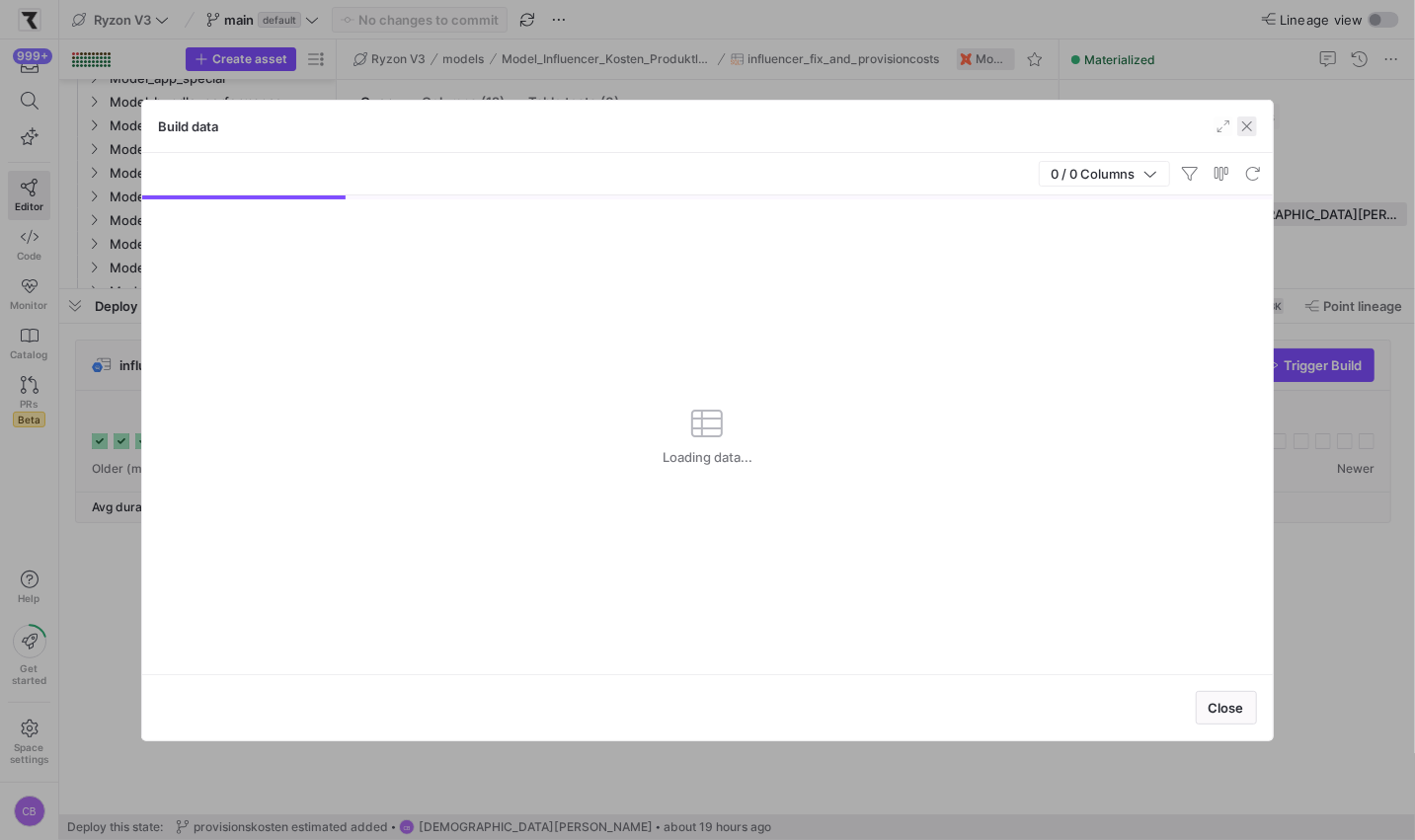 click 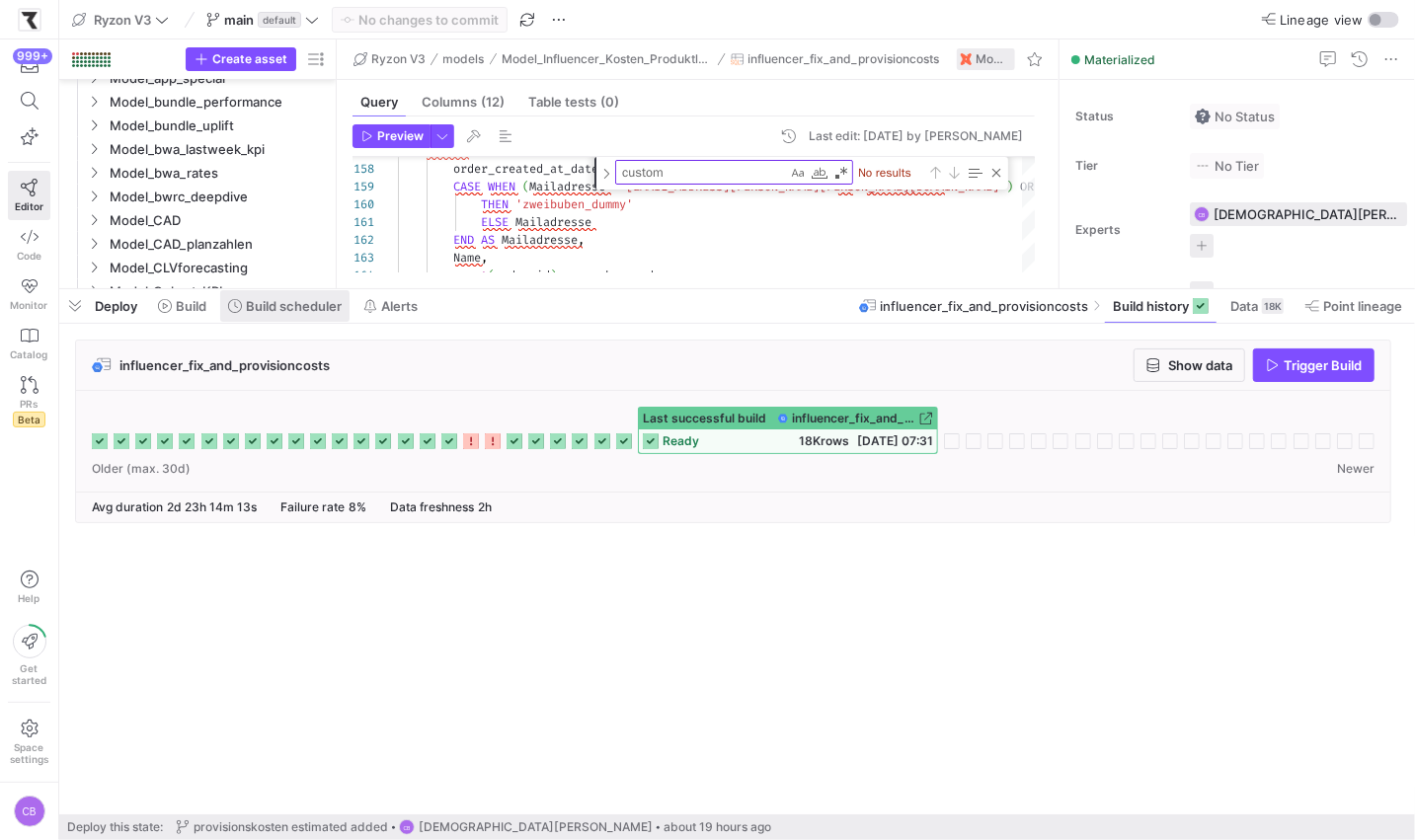 click on "Build scheduler" 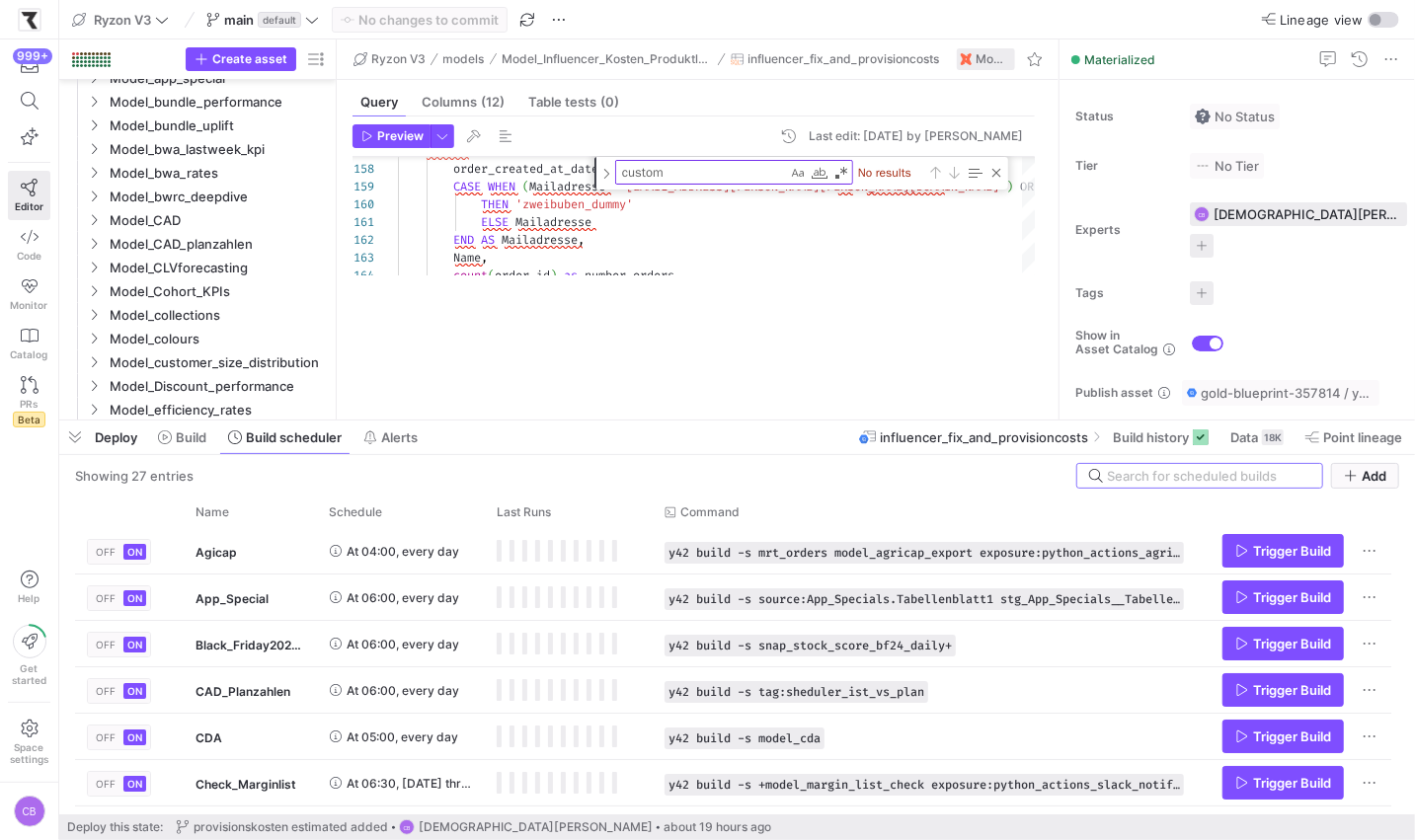 drag, startPoint x: 501, startPoint y: 289, endPoint x: 504, endPoint y: 420, distance: 131.03435 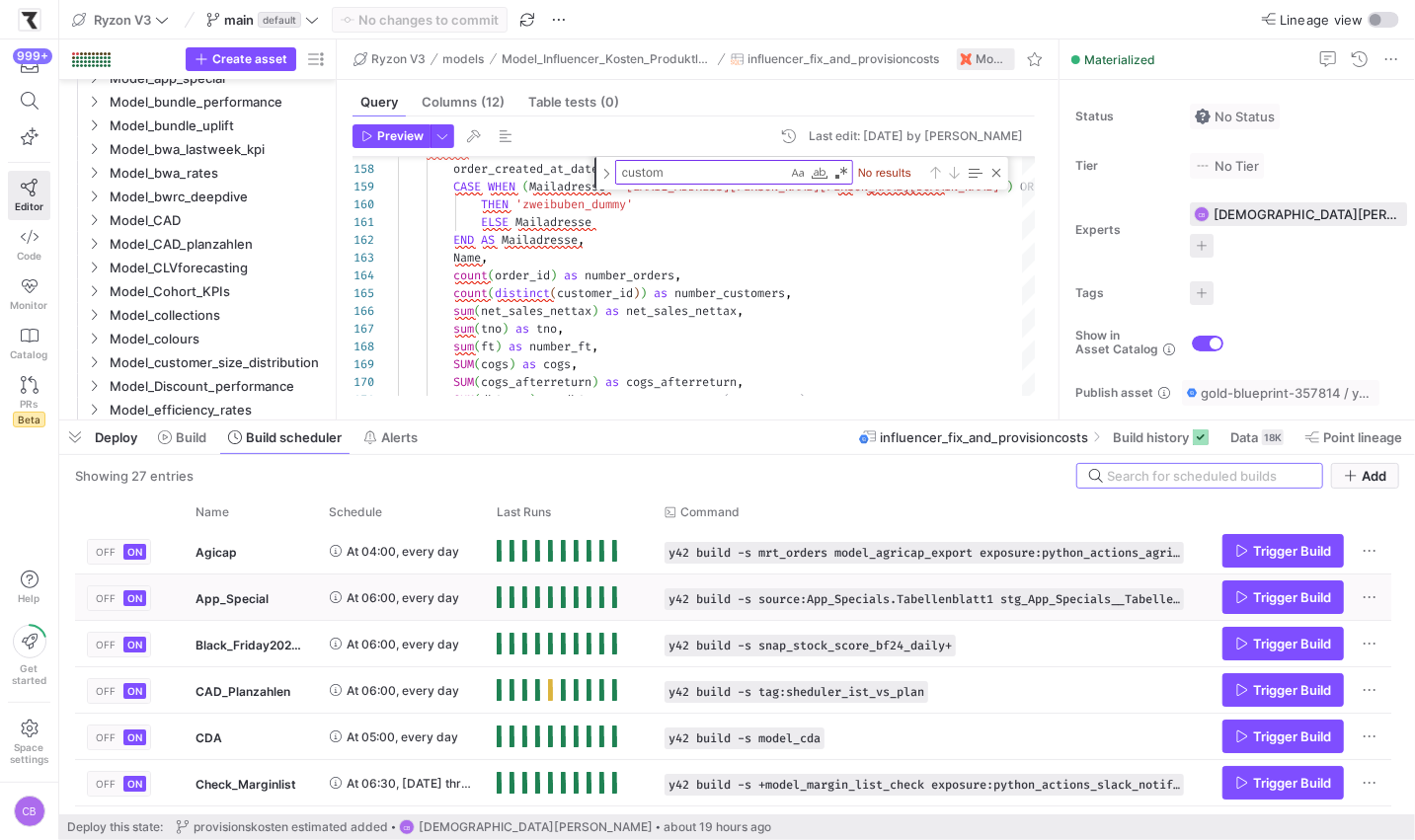 scroll, scrollTop: 482, scrollLeft: 0, axis: vertical 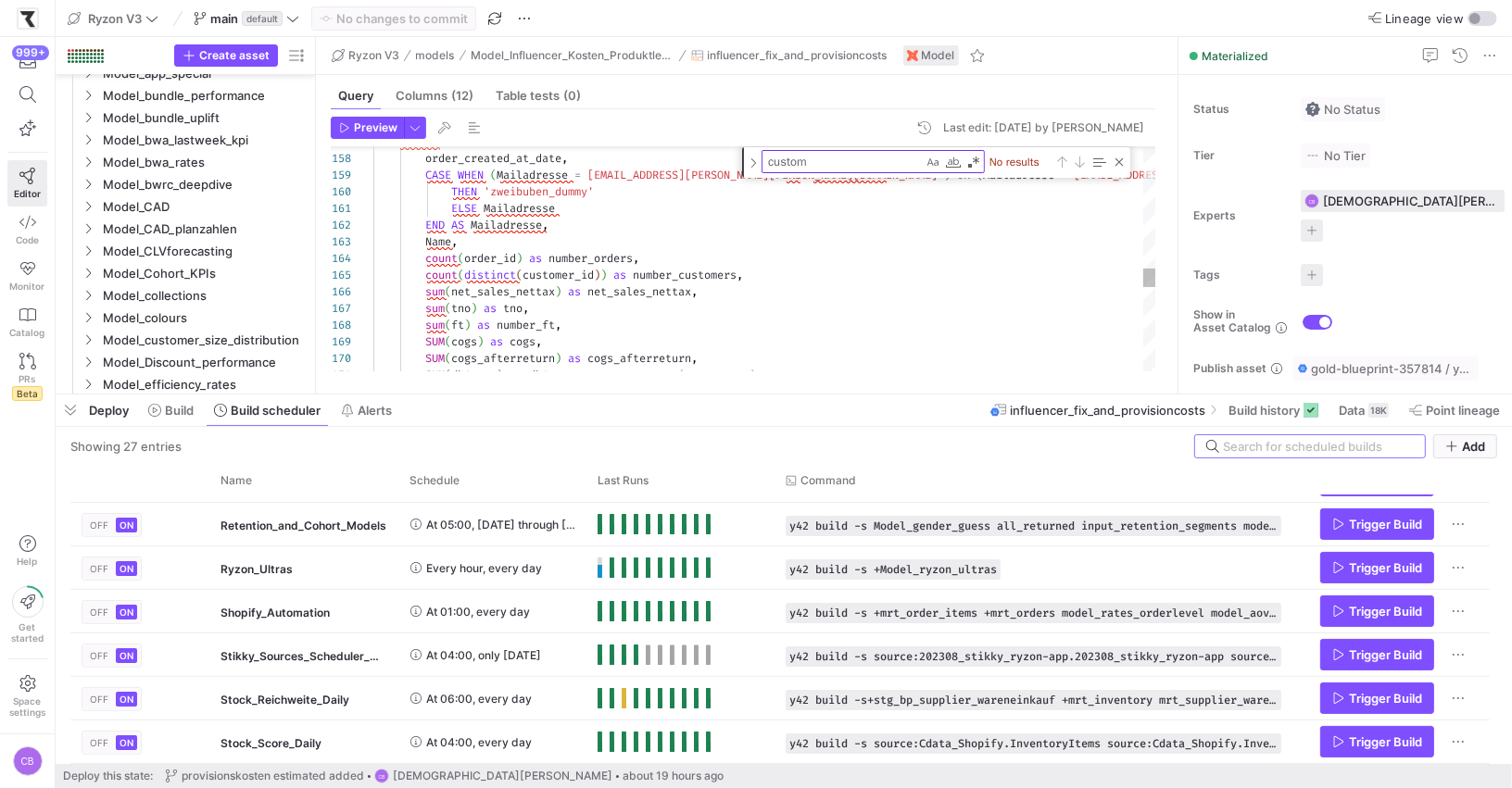 type on "ELSE Mailadresse
END AS Mailadresse,
Name,
count(order_id) as number_orders,
count(distinct(customer_id)) as number_customers,
sum(net_sales_nettax) as net_sales_nettax,
sum(tno) as tno,
sum(ft) as number_ft,
SUM(cogs) as cogs,
SUM(cogs_afterreturn) as cogs_afterreturn," 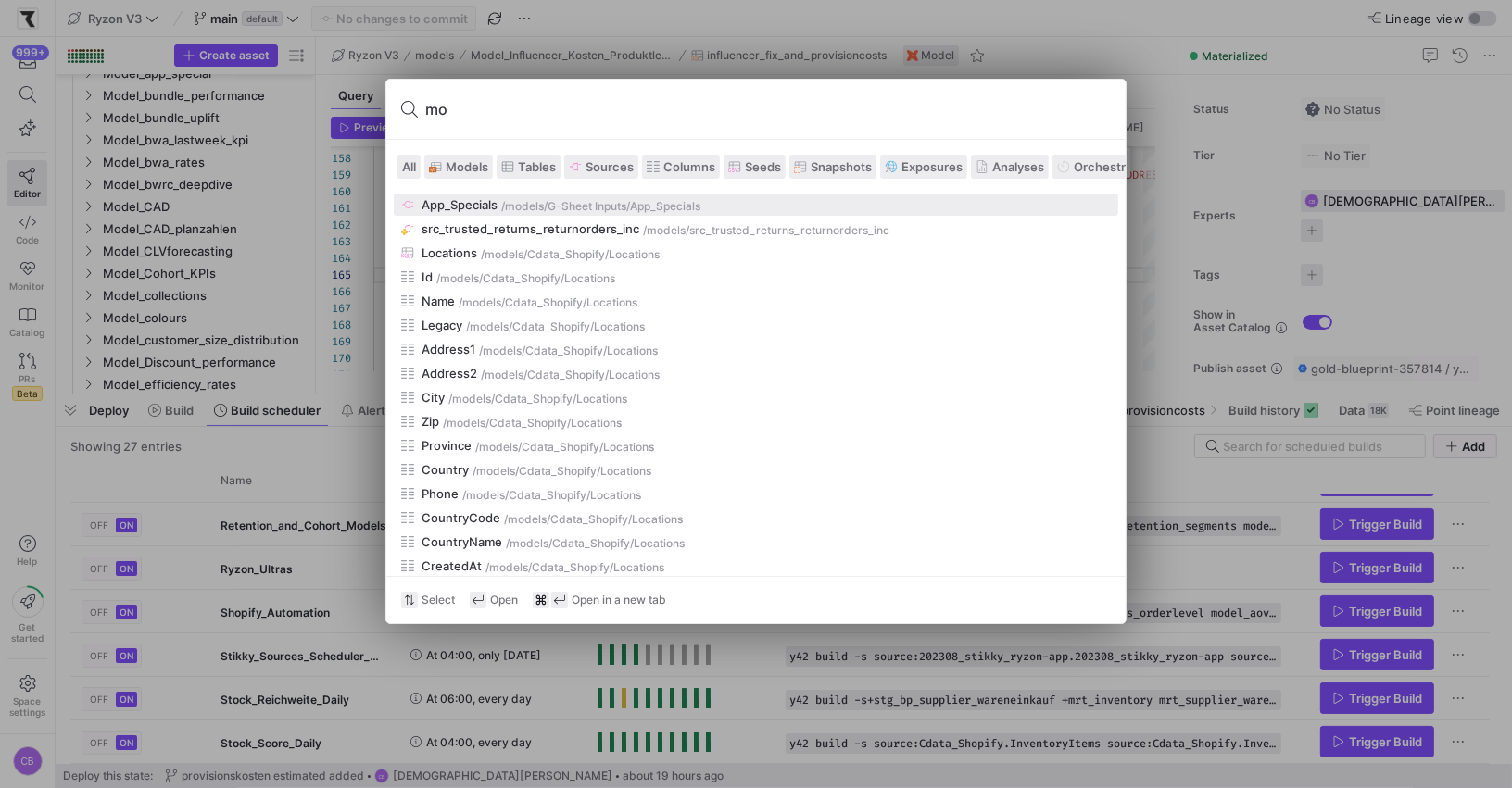 type on "m" 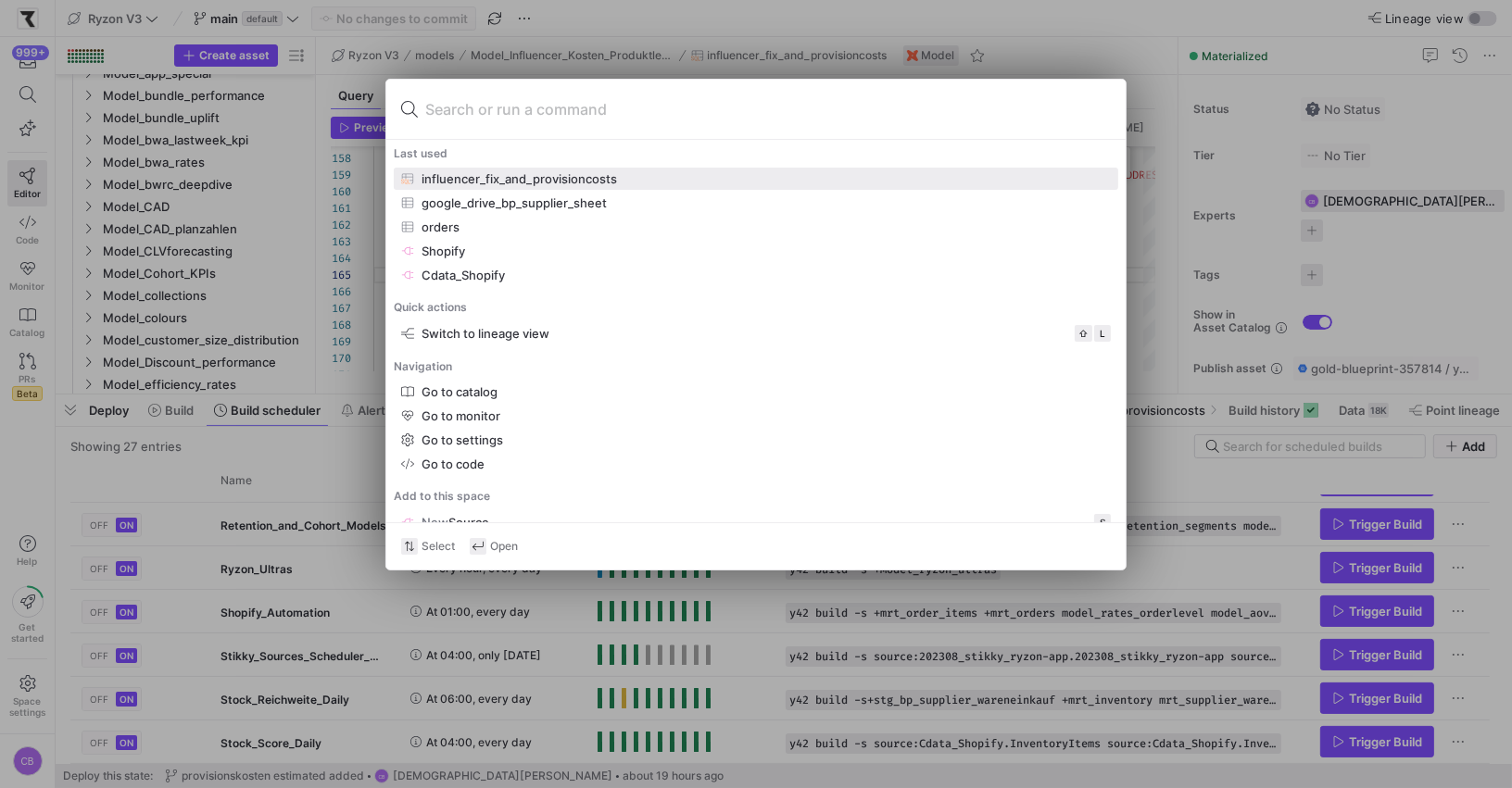 click at bounding box center [768, 109] 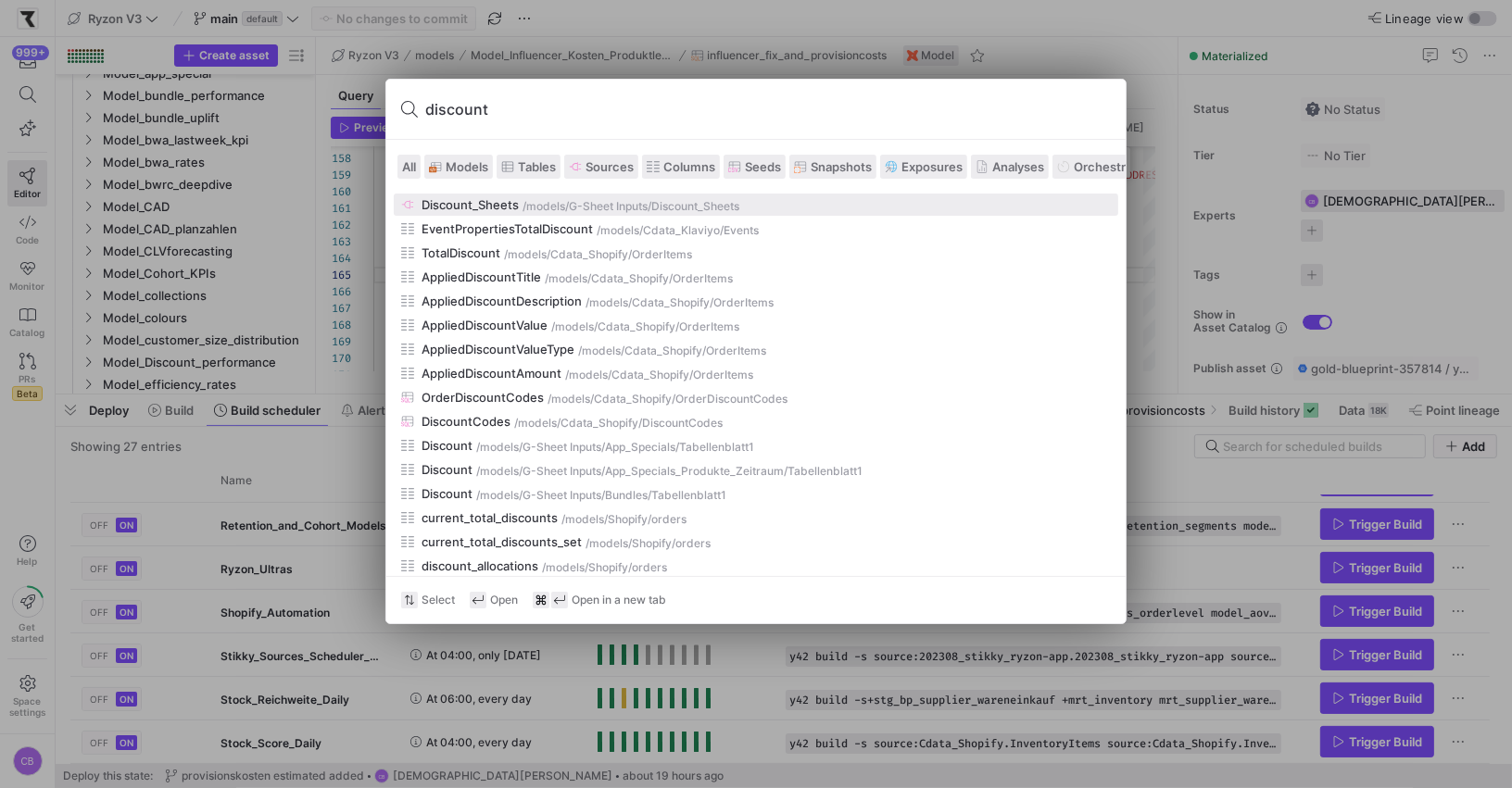 type on "discount" 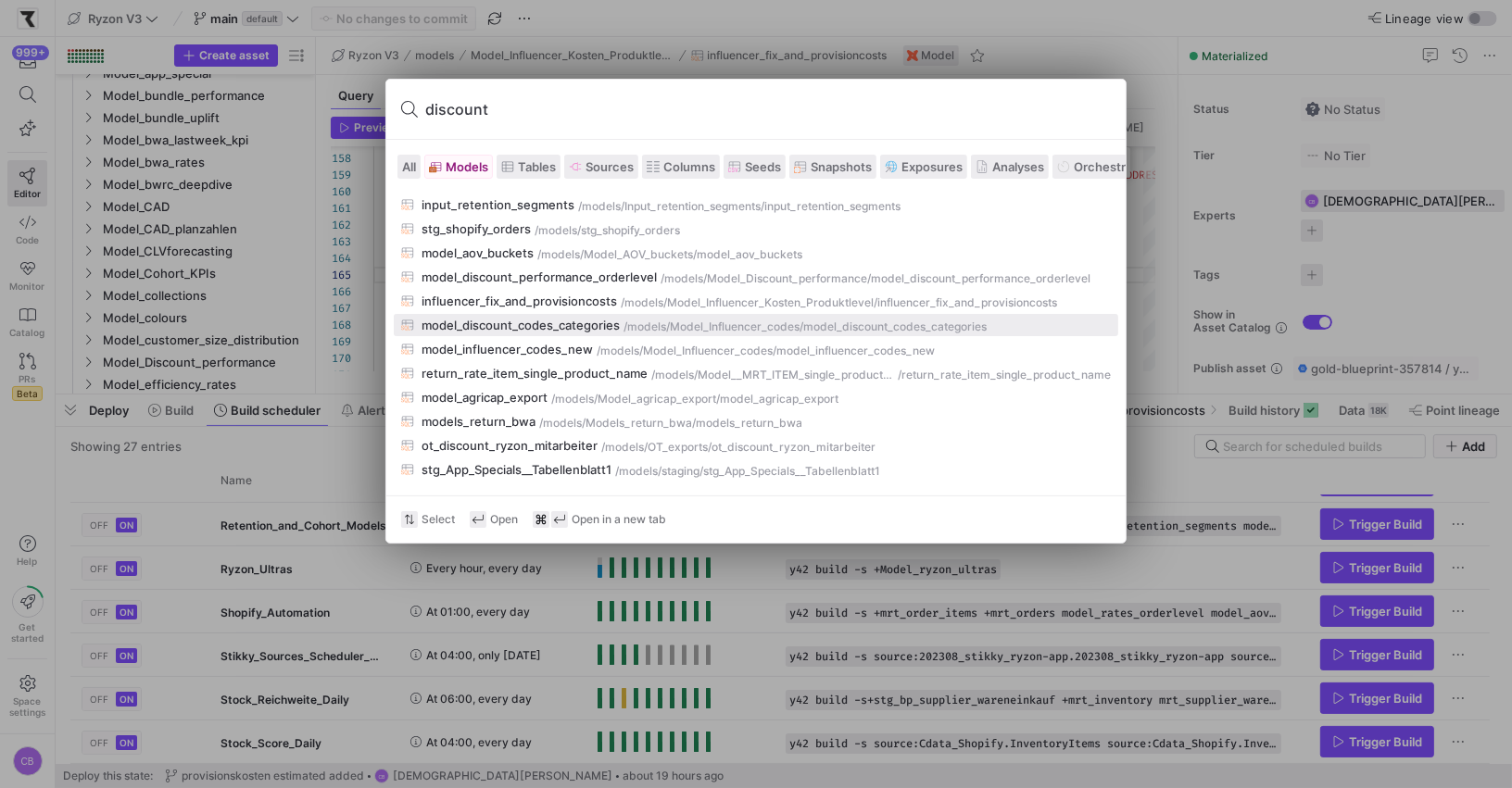 click on "model_discount_codes_categories" at bounding box center [521, 325] 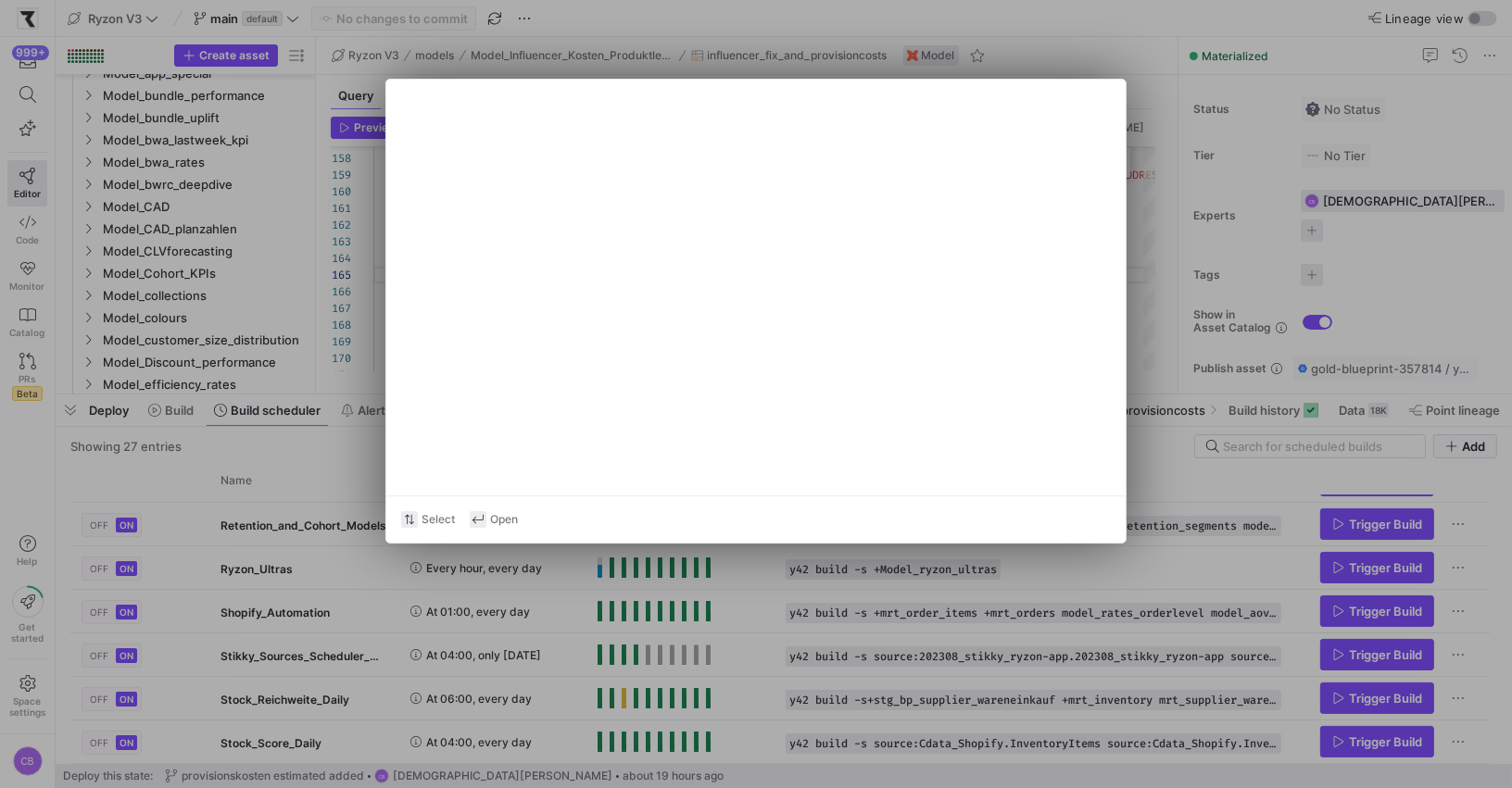 scroll, scrollTop: 167, scrollLeft: 0, axis: vertical 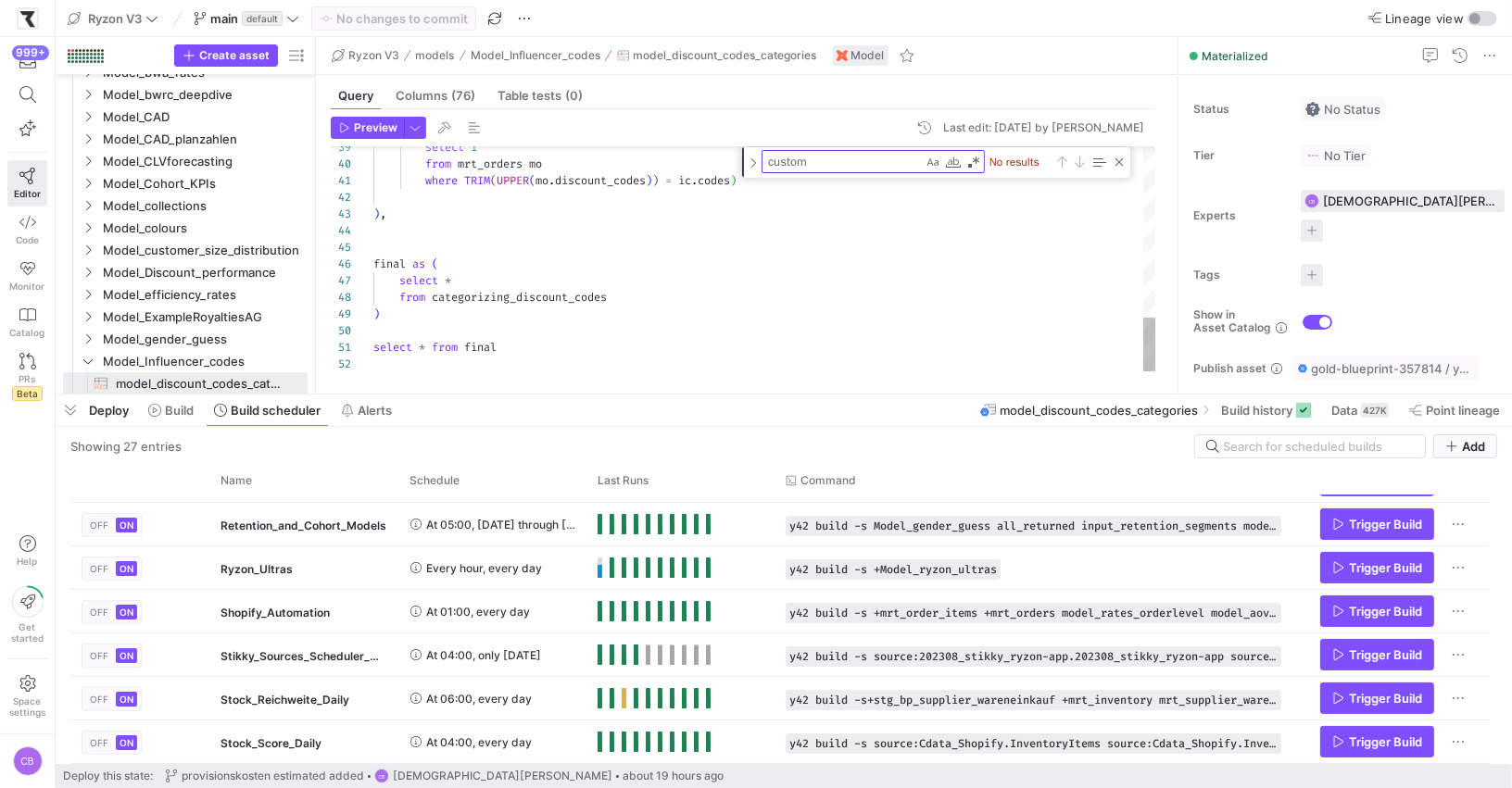 click on "custom" at bounding box center [842, 161] 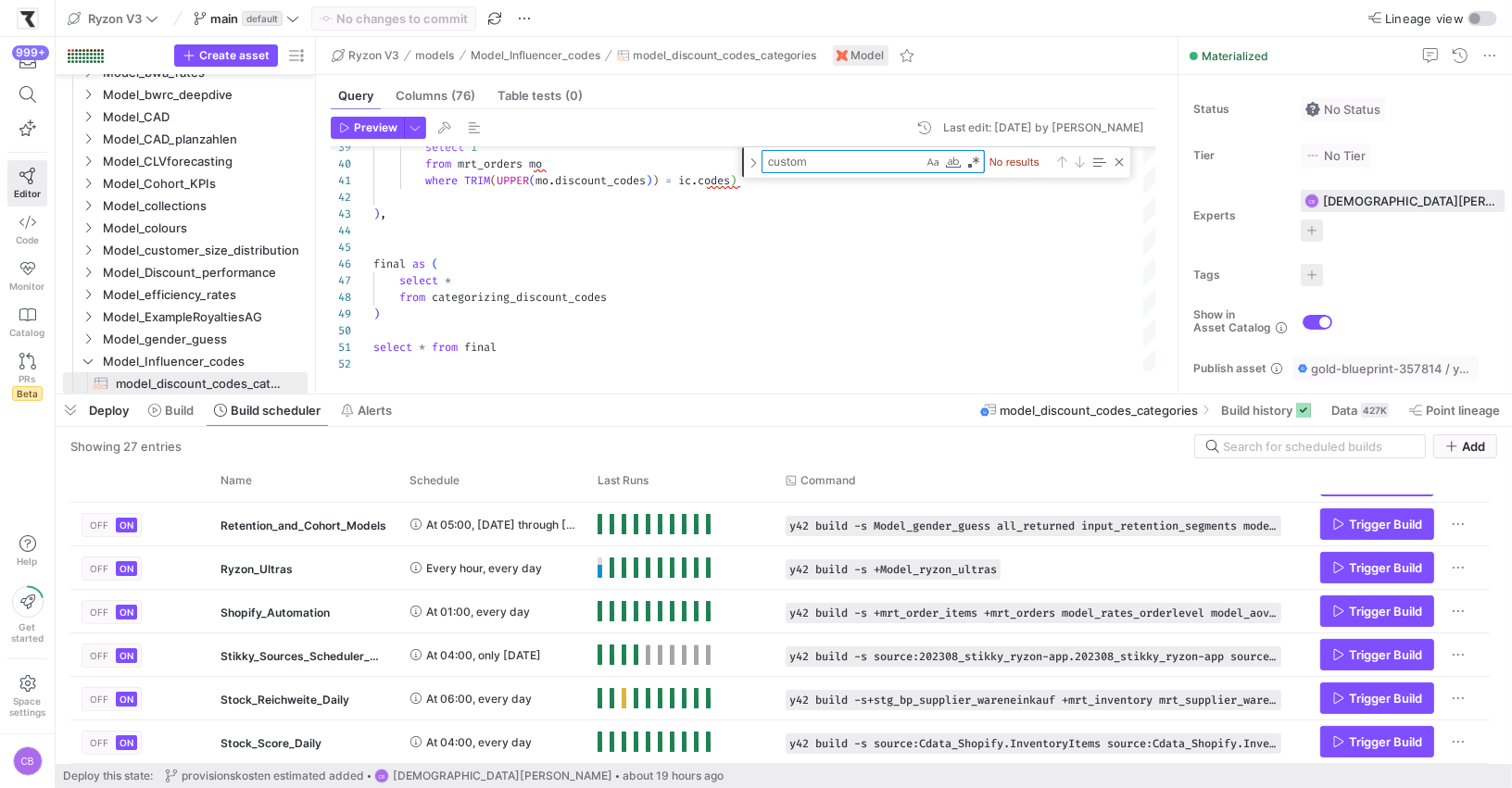 type on "where TRIM(UPPER([DOMAIN_NAME]_codes)) = [DOMAIN_NAME])
),
final as (
select *
from categorizing_discount_codes
)" 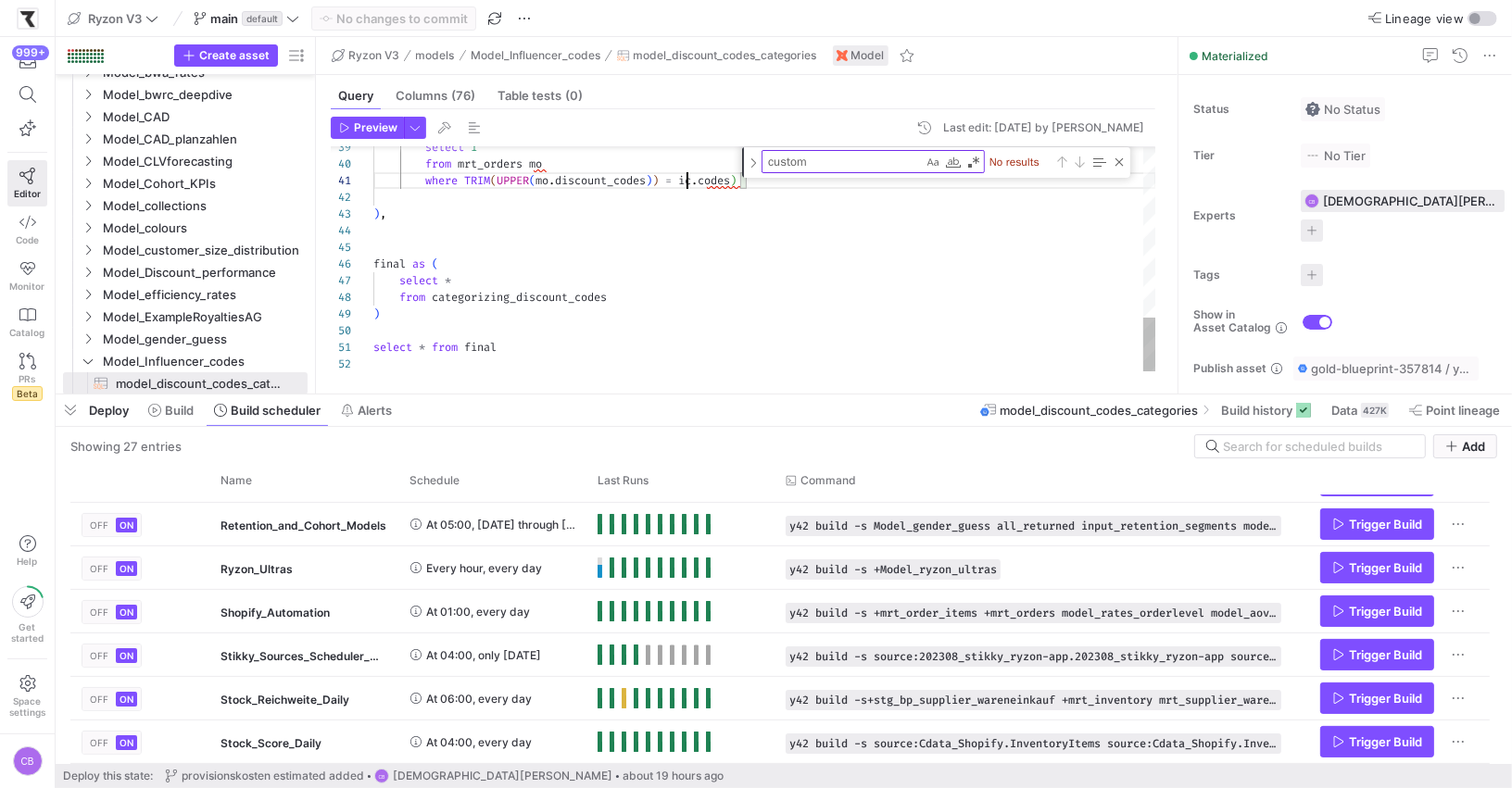 click on "select   1          from   mrt_orders   mo          where   TRIM ( UPPER ( mo . discount_codes ) )   =   ic . codes ) ) , final   as   (      select   *      from   categorizing_discount_codes ) select   *   from   final" at bounding box center [764, -84] 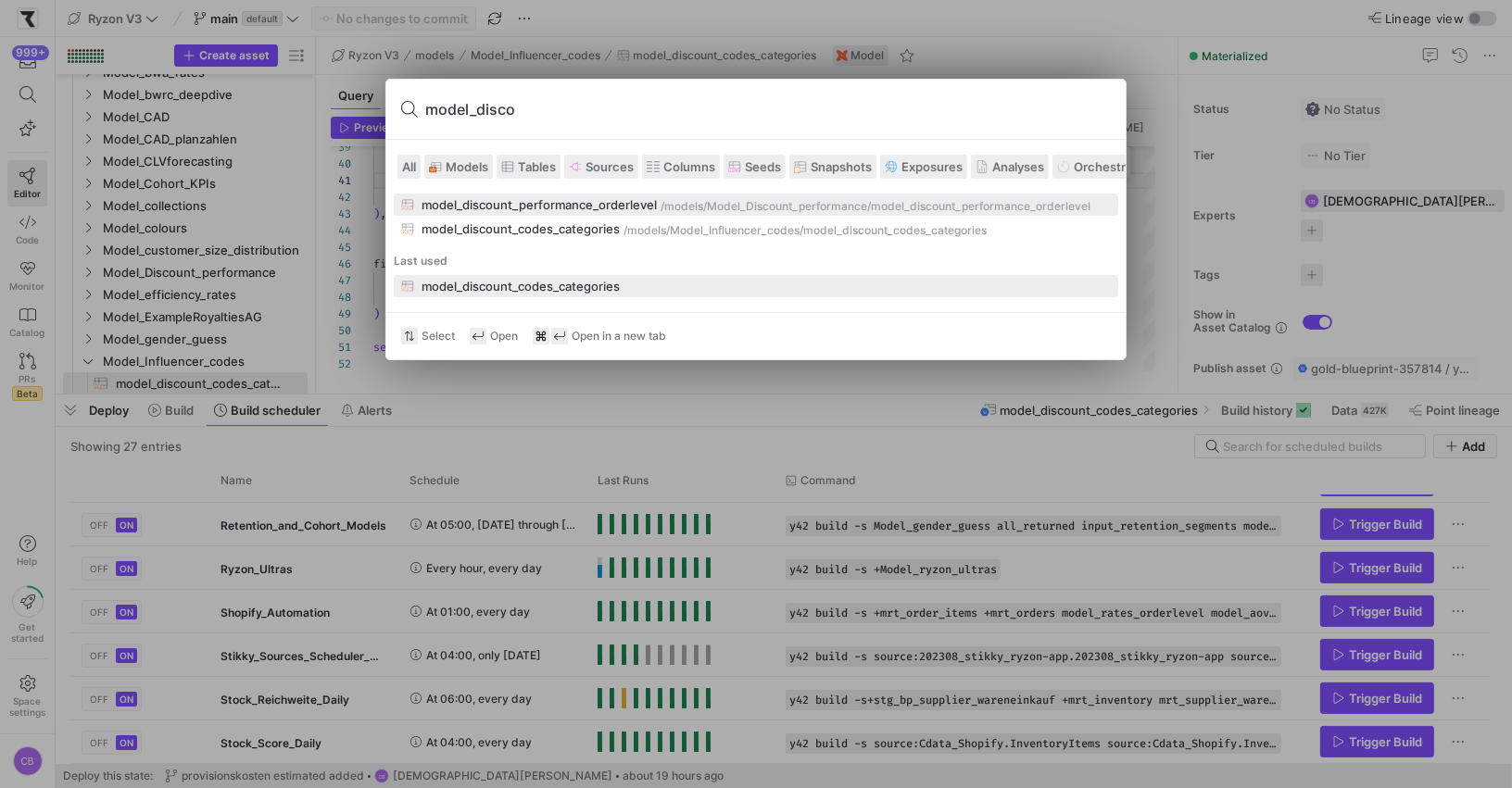 type on "model_disco" 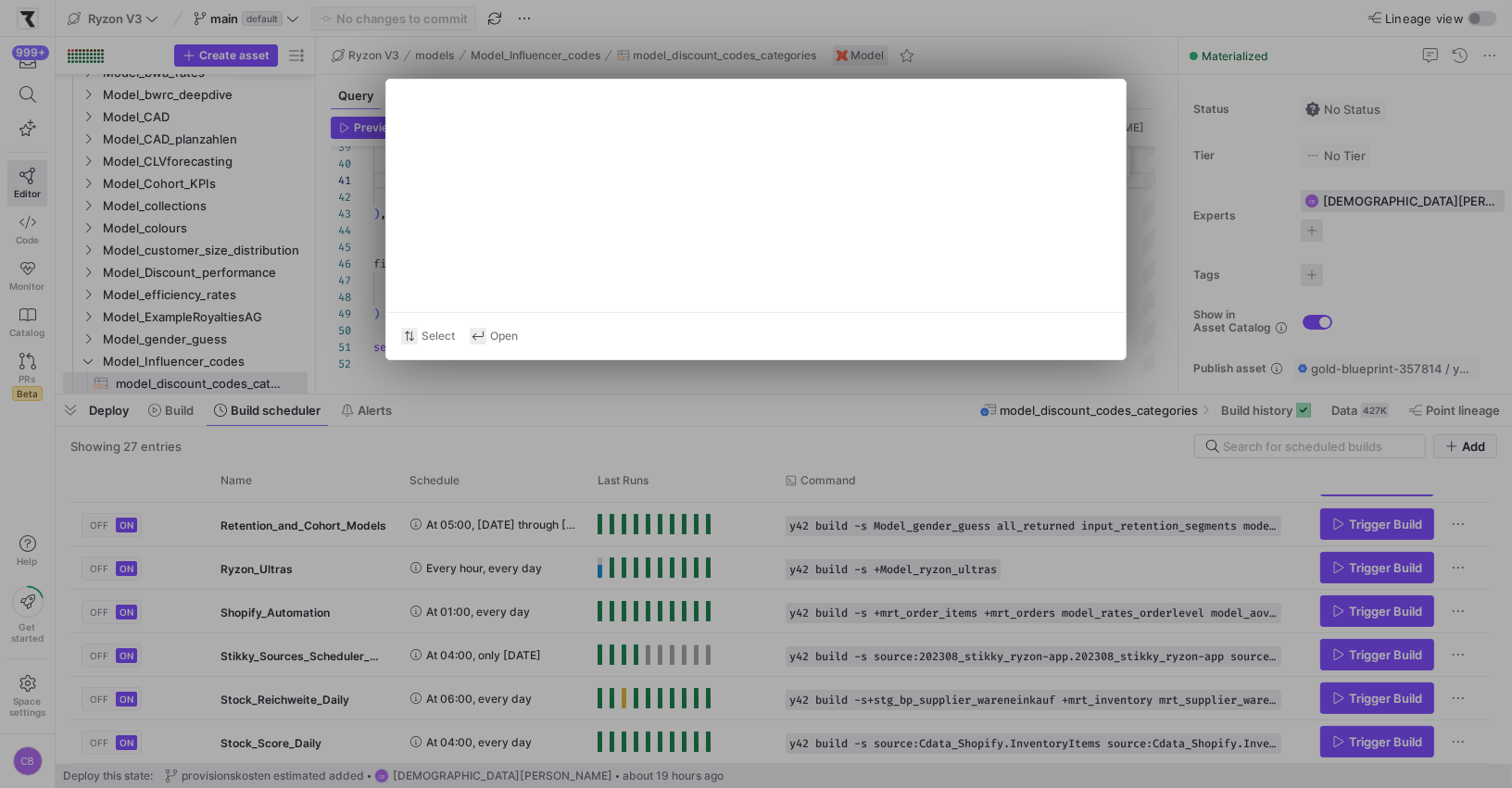 type on "{{ config(materialized='table') }}
with input_mrt_orders as (
select *
from {{ ref('mrt_orders') }}
),
-- Using Prefix of discount Codes to identify groups of discounts f.e.:(RYZON22-234534 --> RYZON22)
map_discount_codes as (
select" 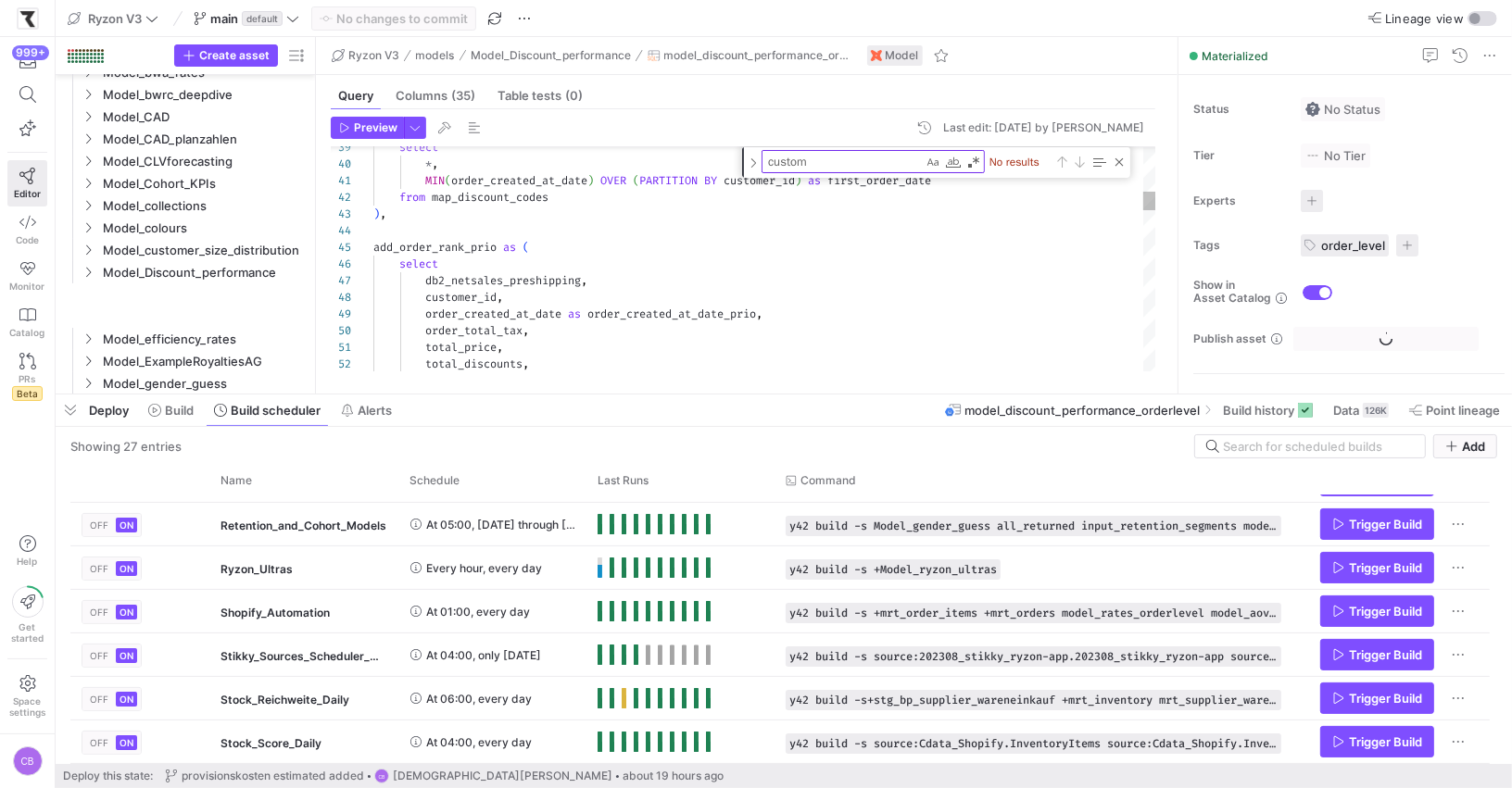 scroll, scrollTop: 167, scrollLeft: 0, axis: vertical 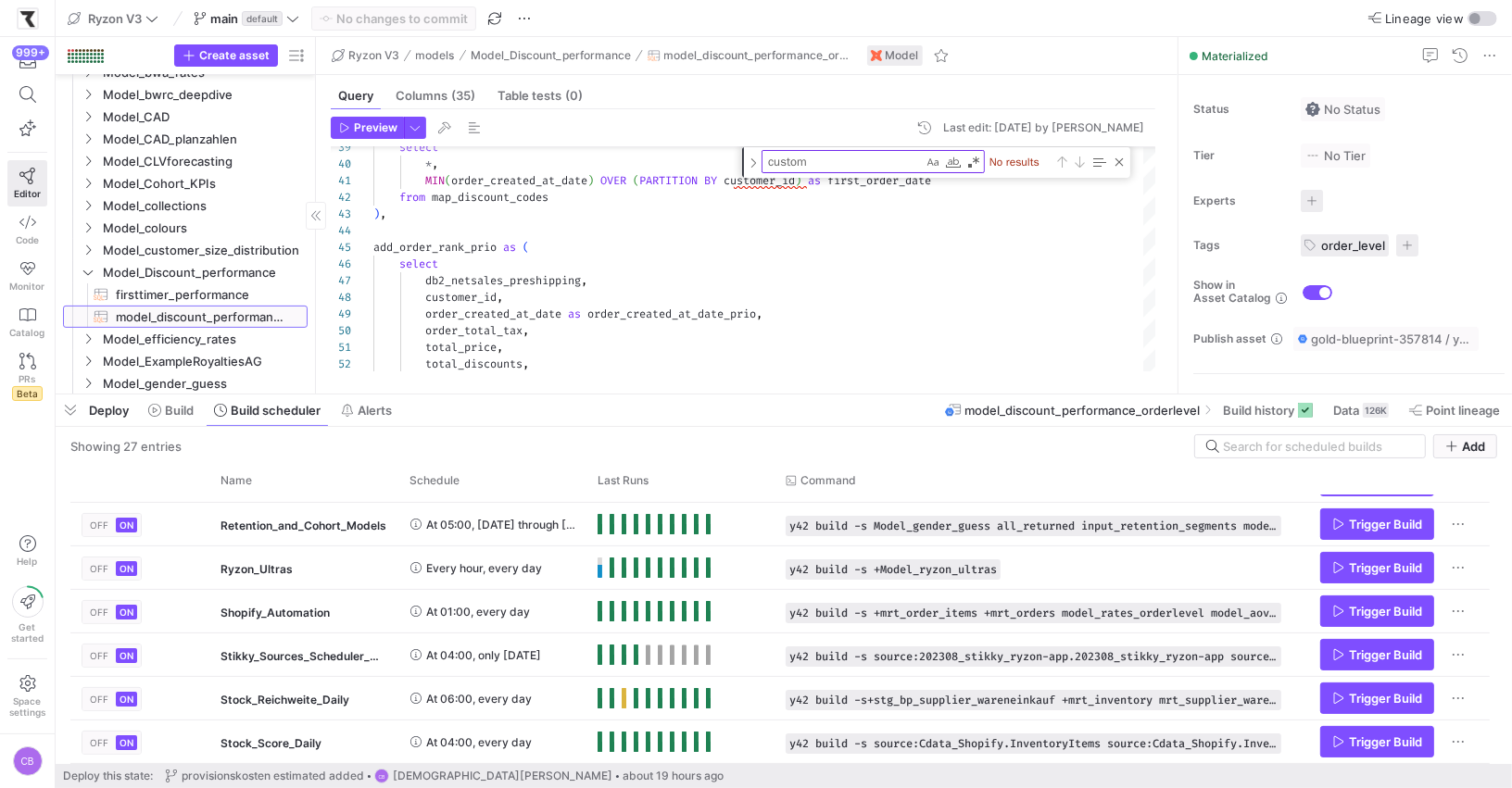 click on "model_discount_performance_orderlevel​​​​​​​​​​" 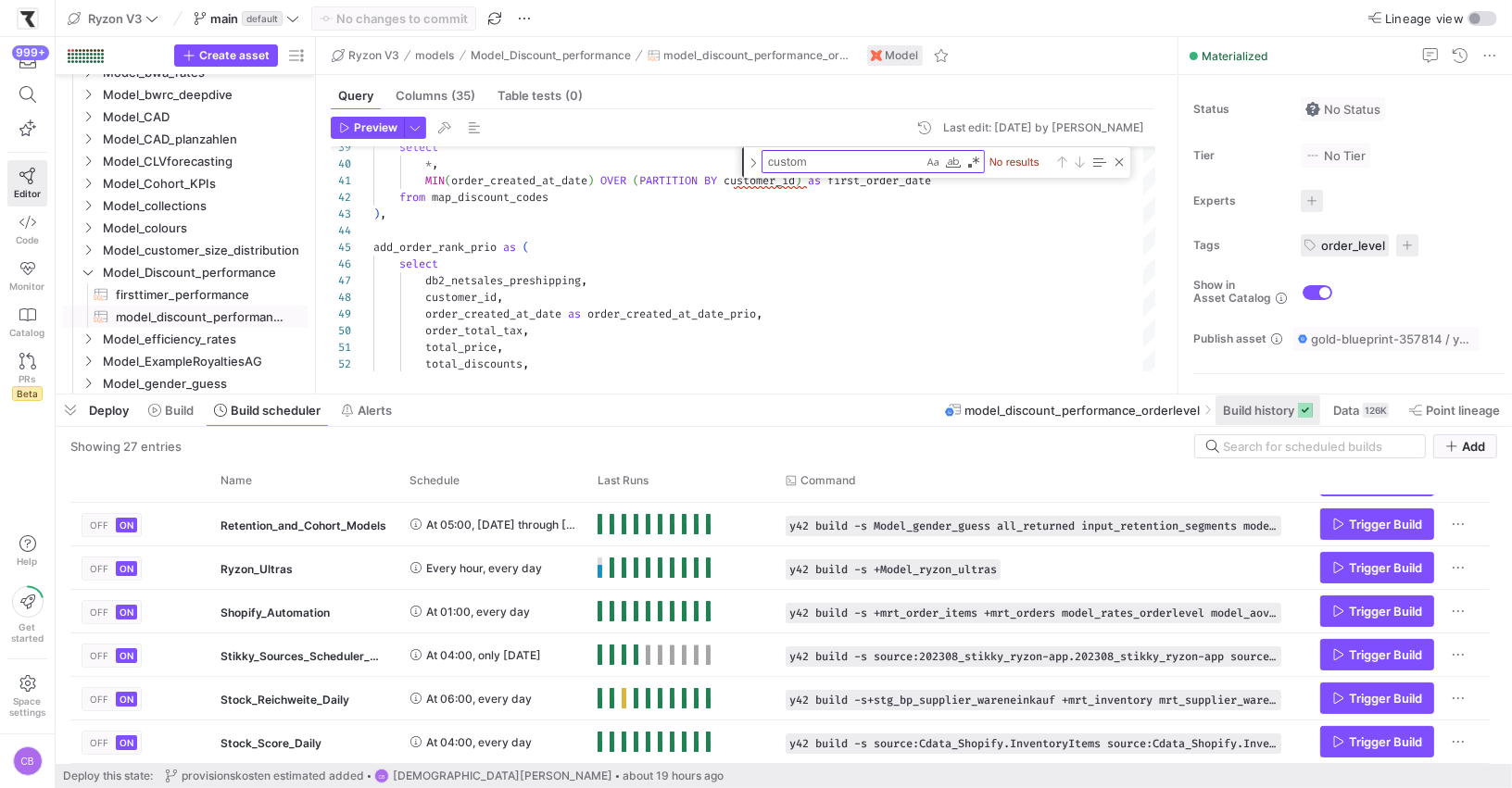 click 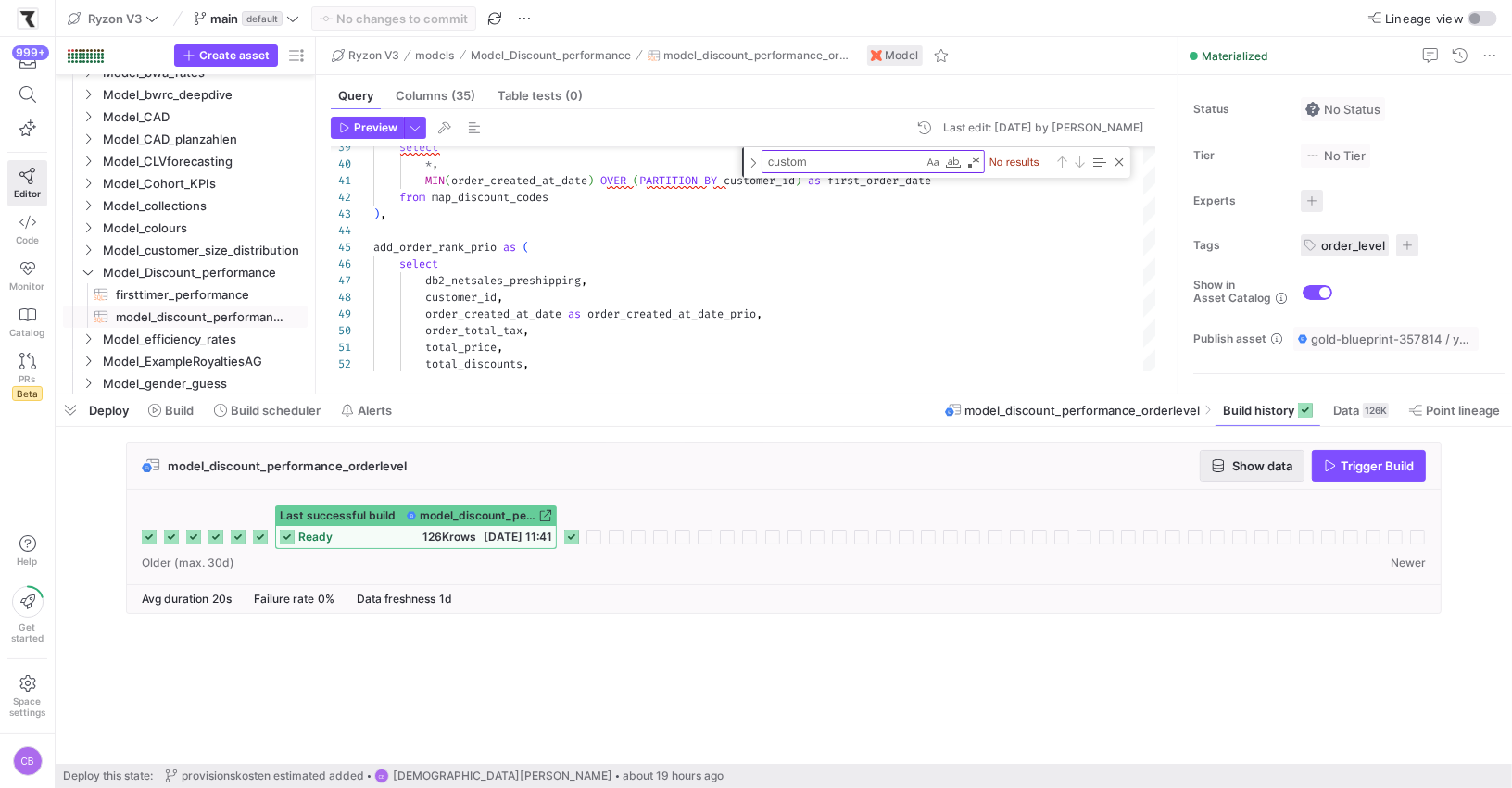 click 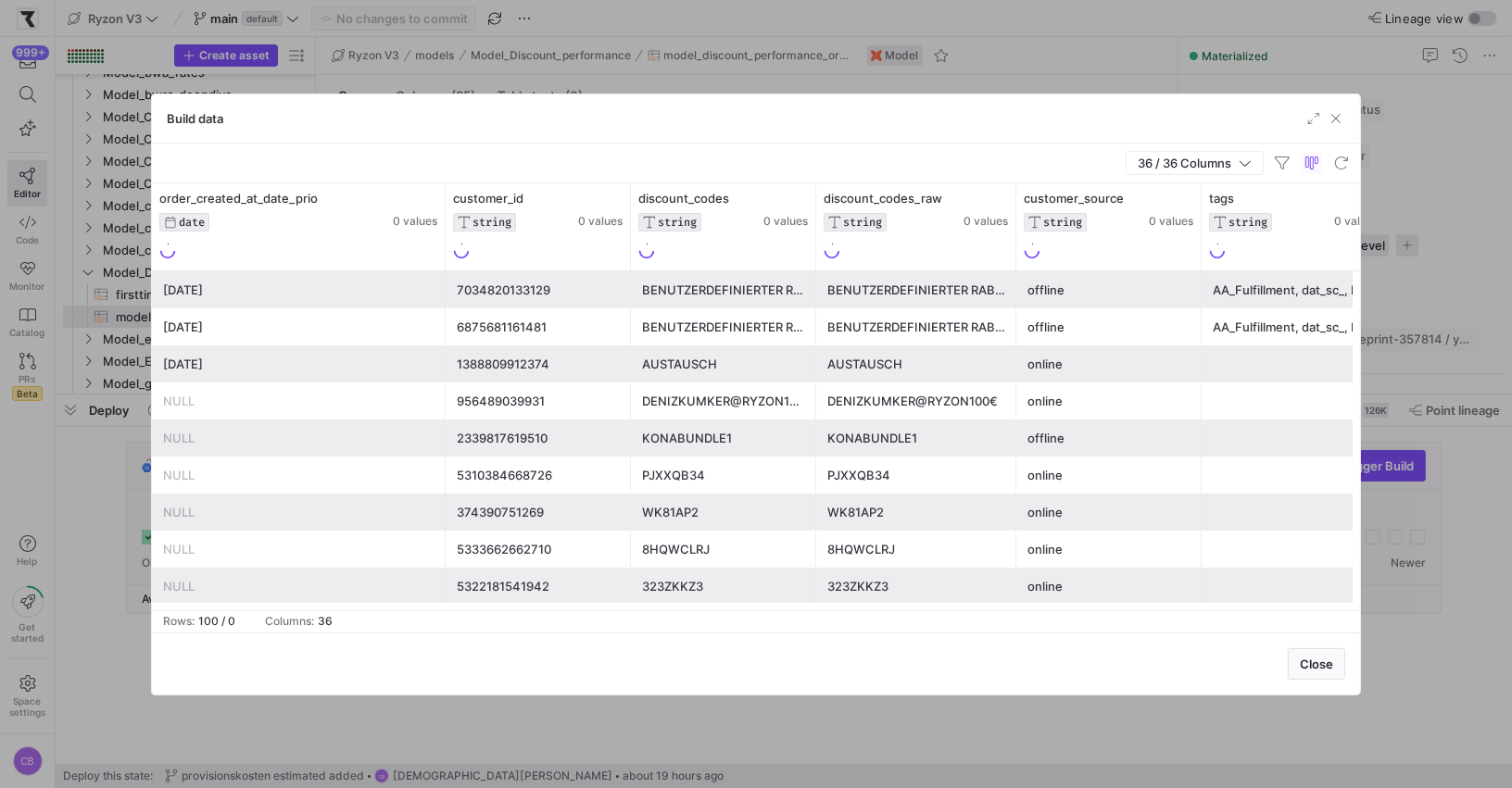 drag, startPoint x: 390, startPoint y: 201, endPoint x: 451, endPoint y: 197, distance: 61.131 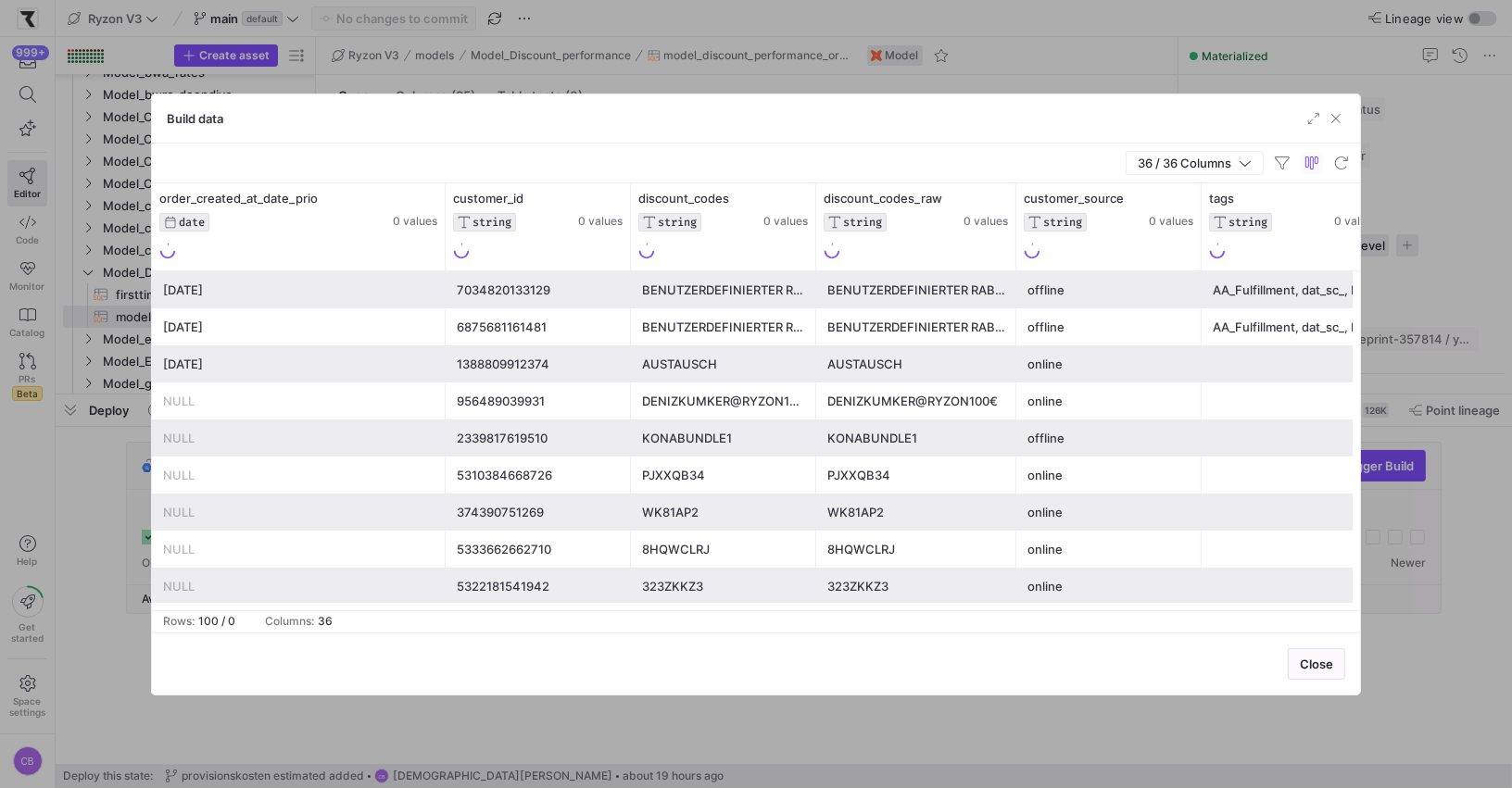 click 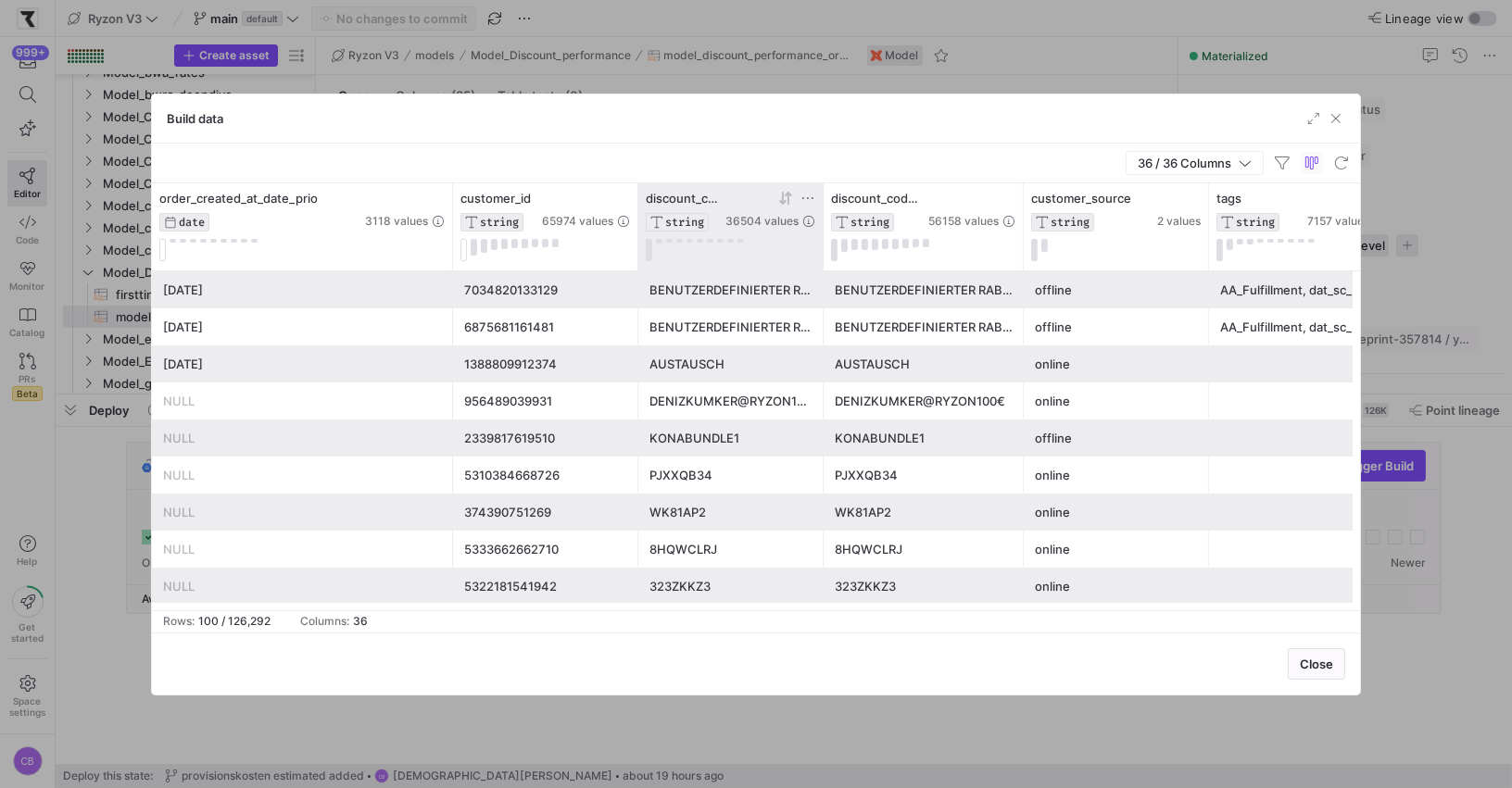 click 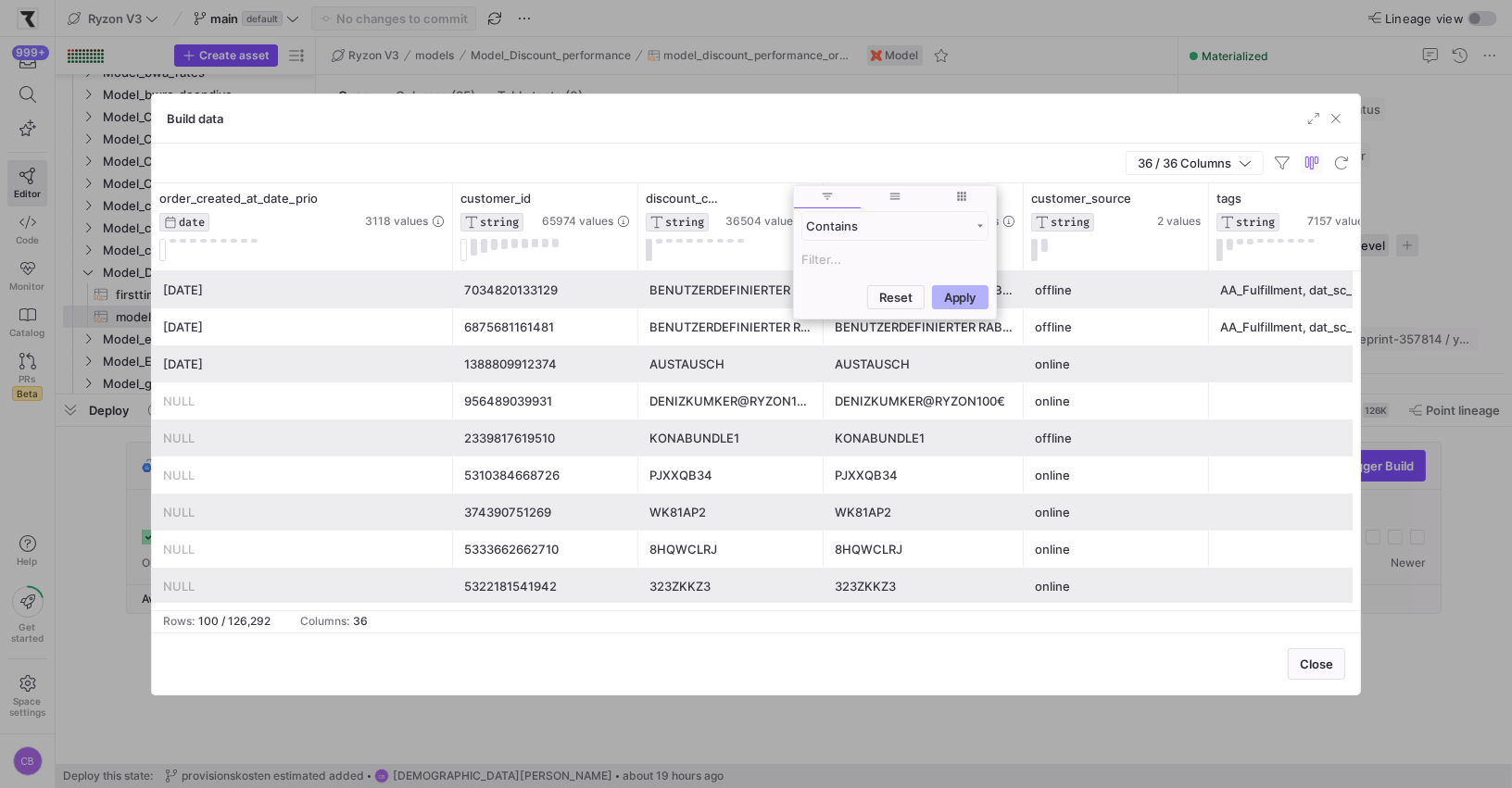 click at bounding box center (895, 259) 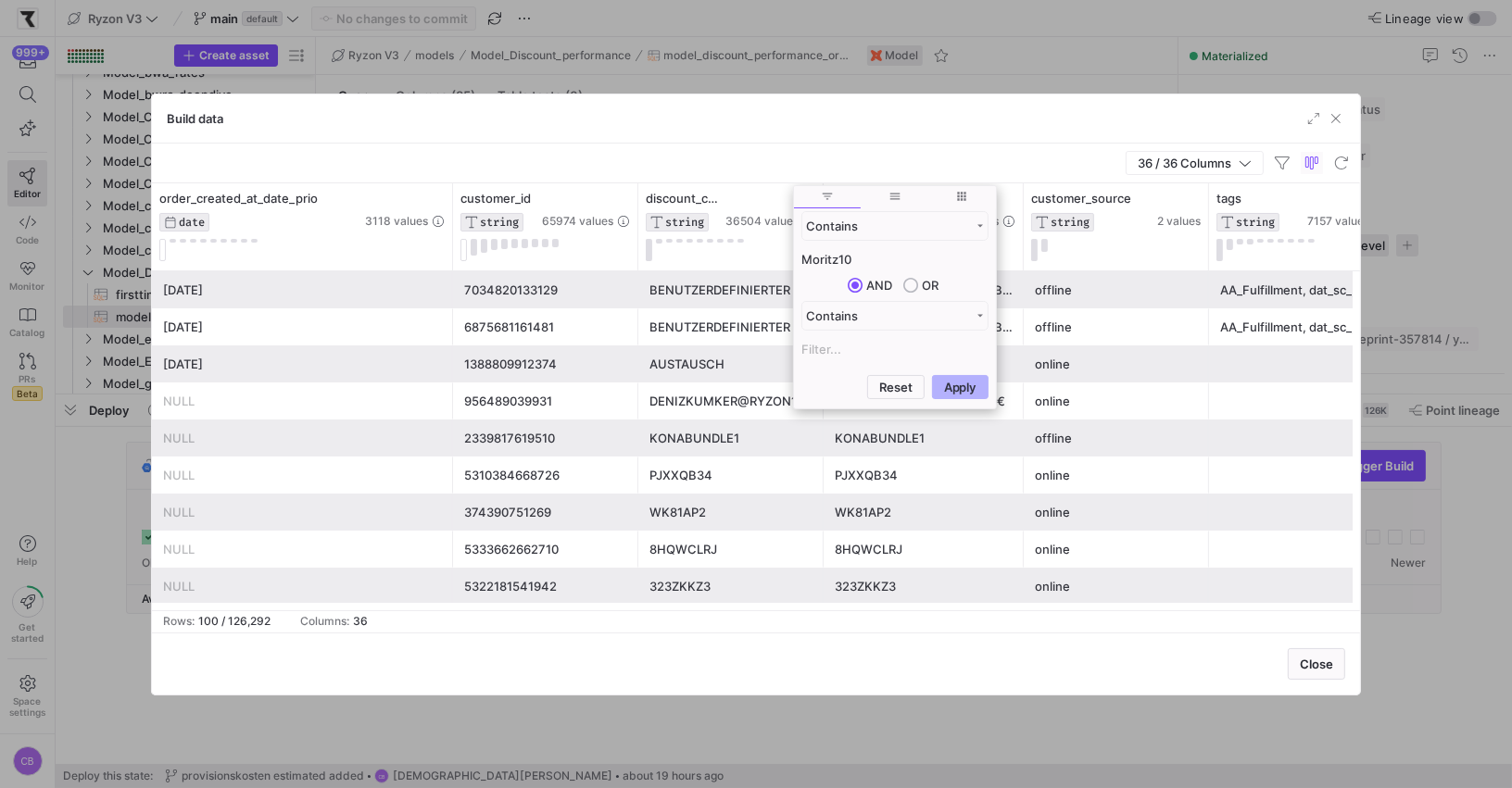 type on "Moritz10" 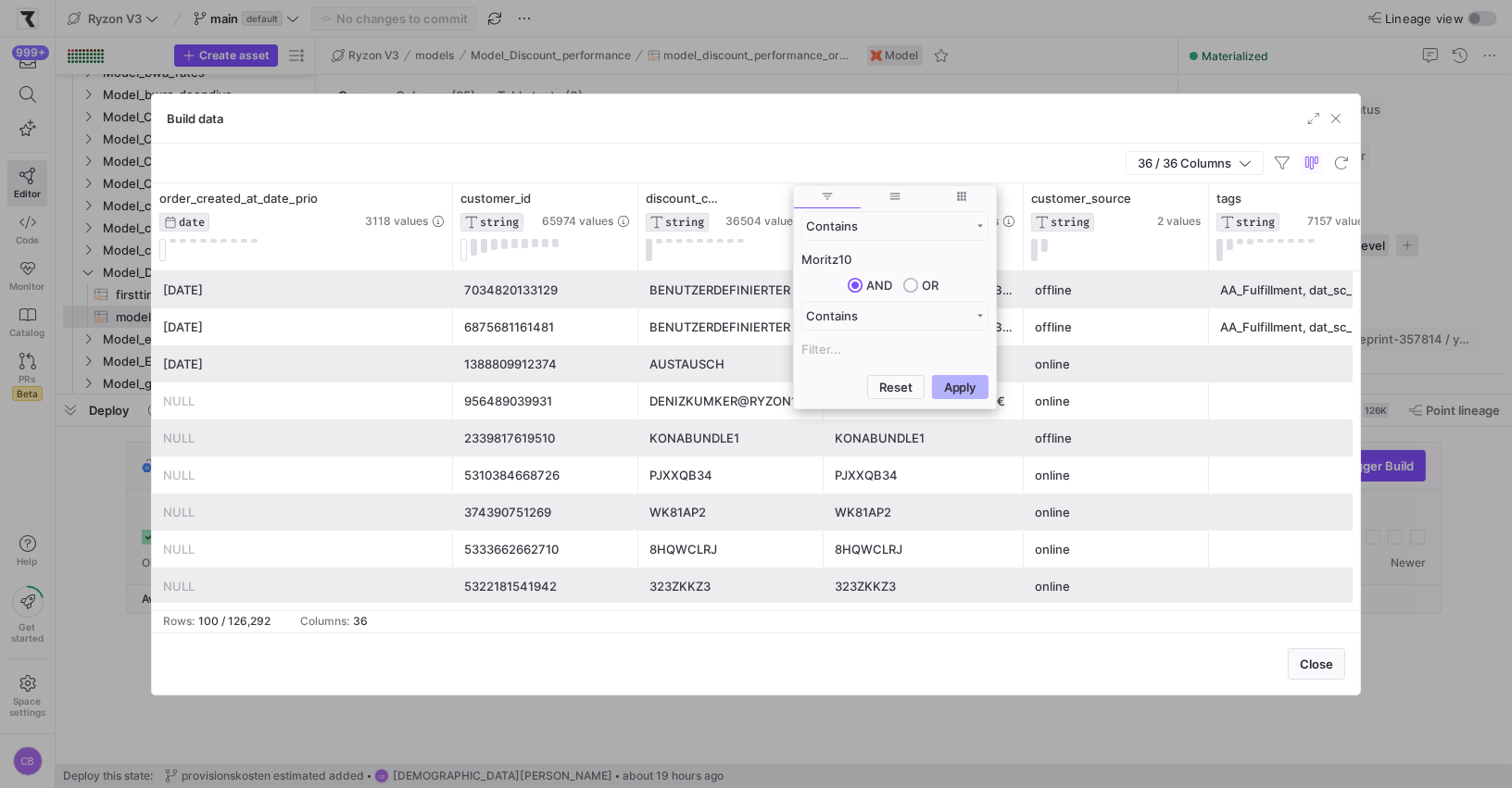 click on "Apply" 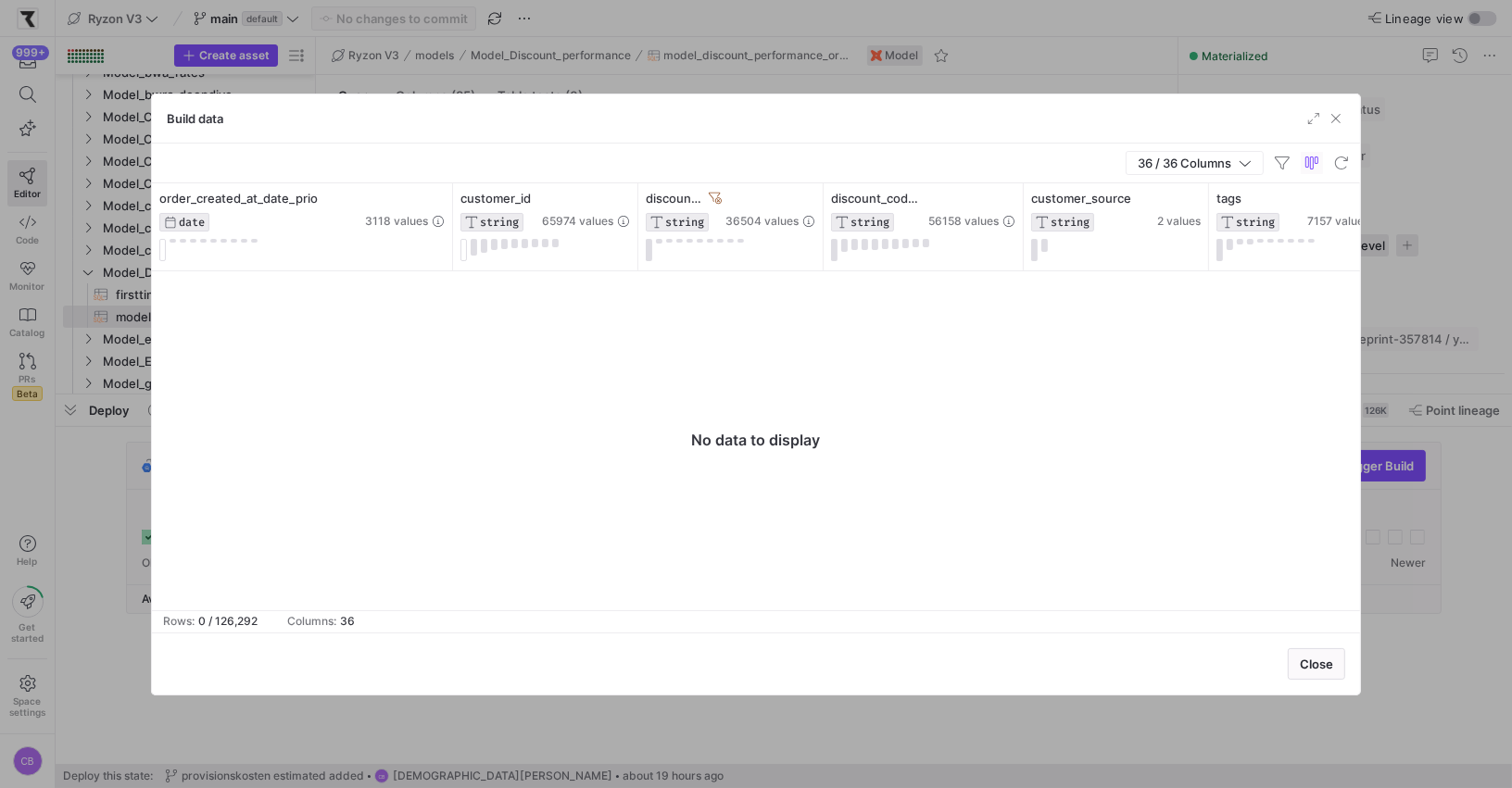 click on "36 / 36 Columns" at bounding box center (756, 163) 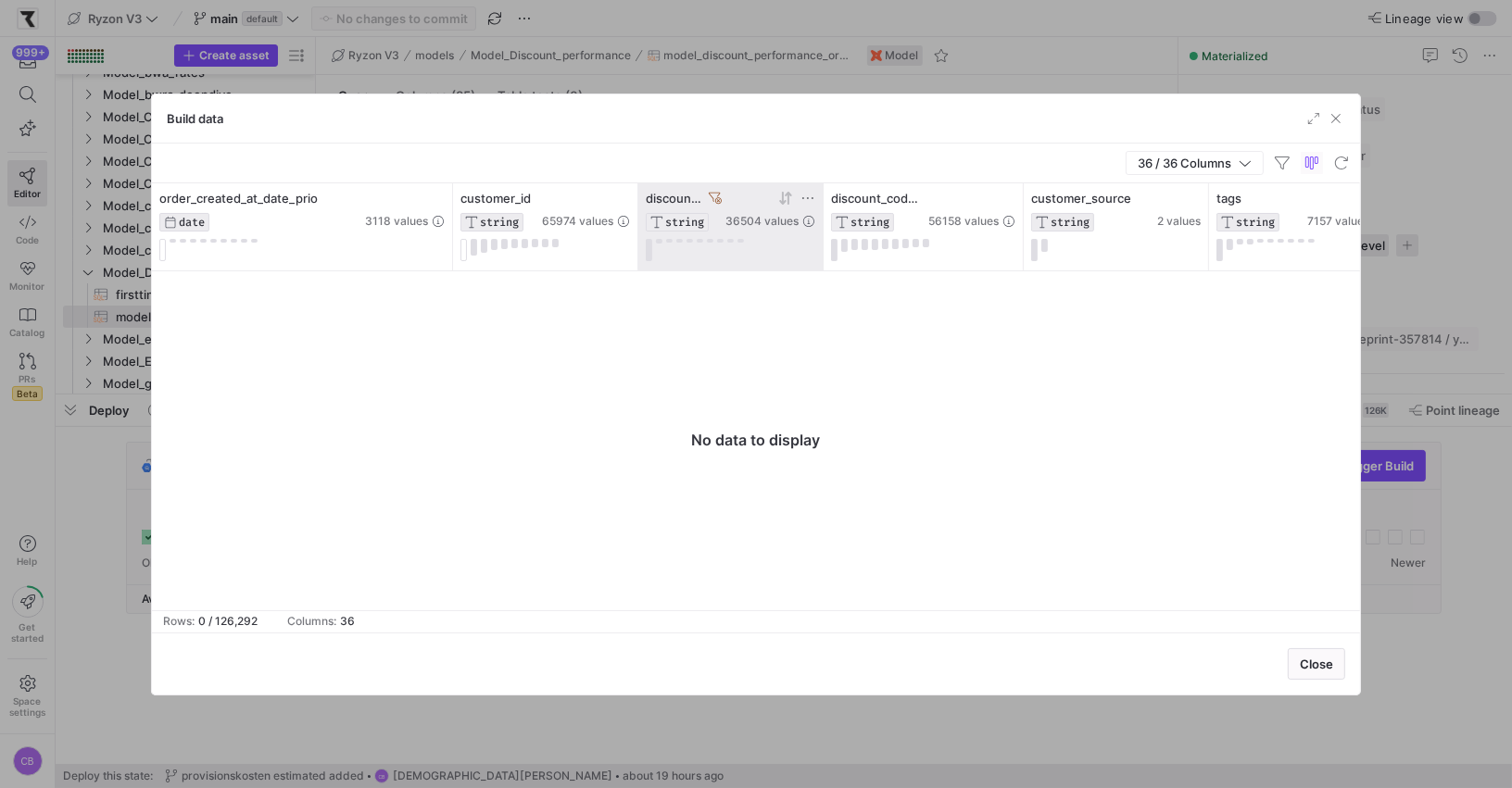 click 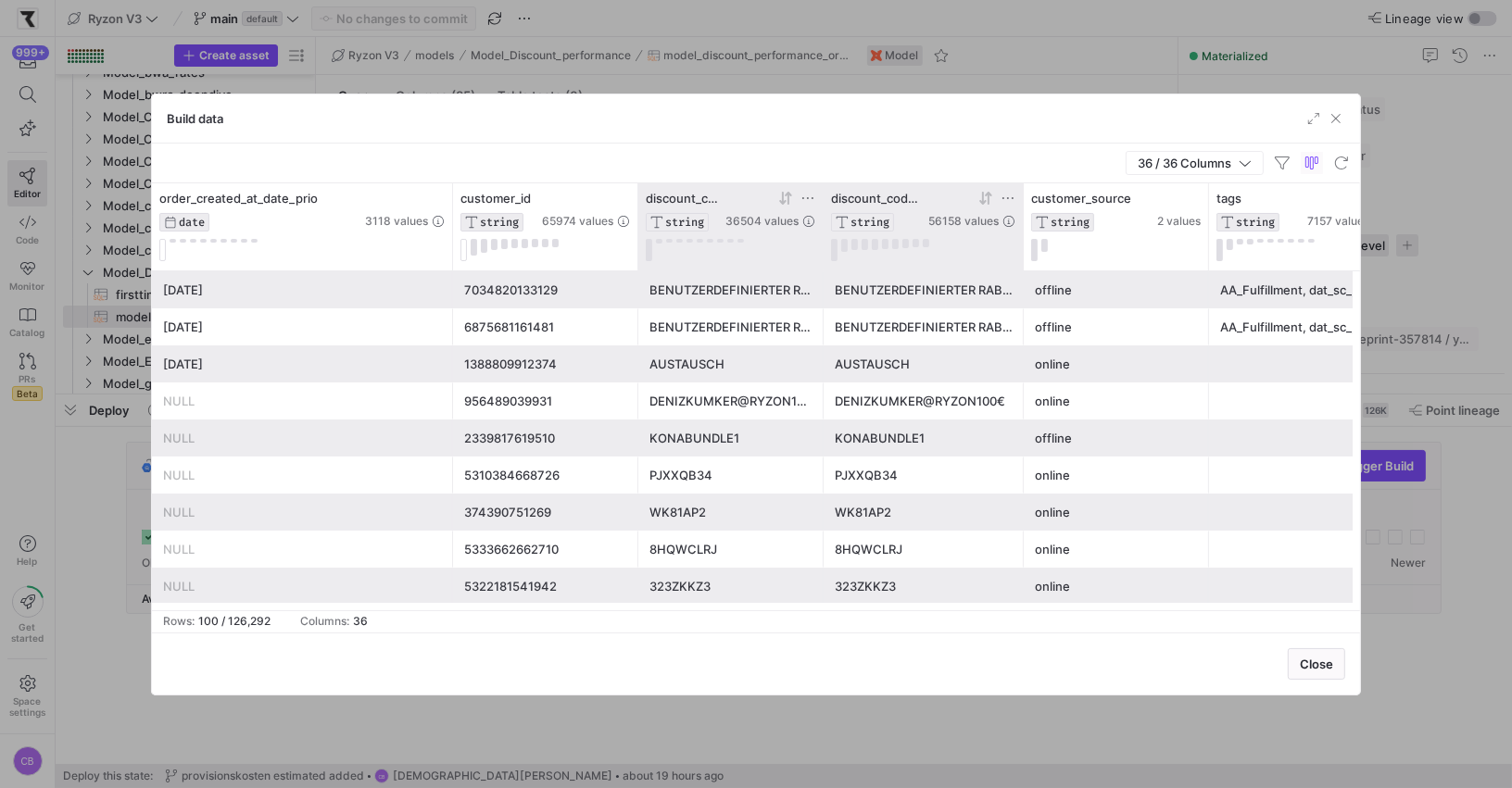 click 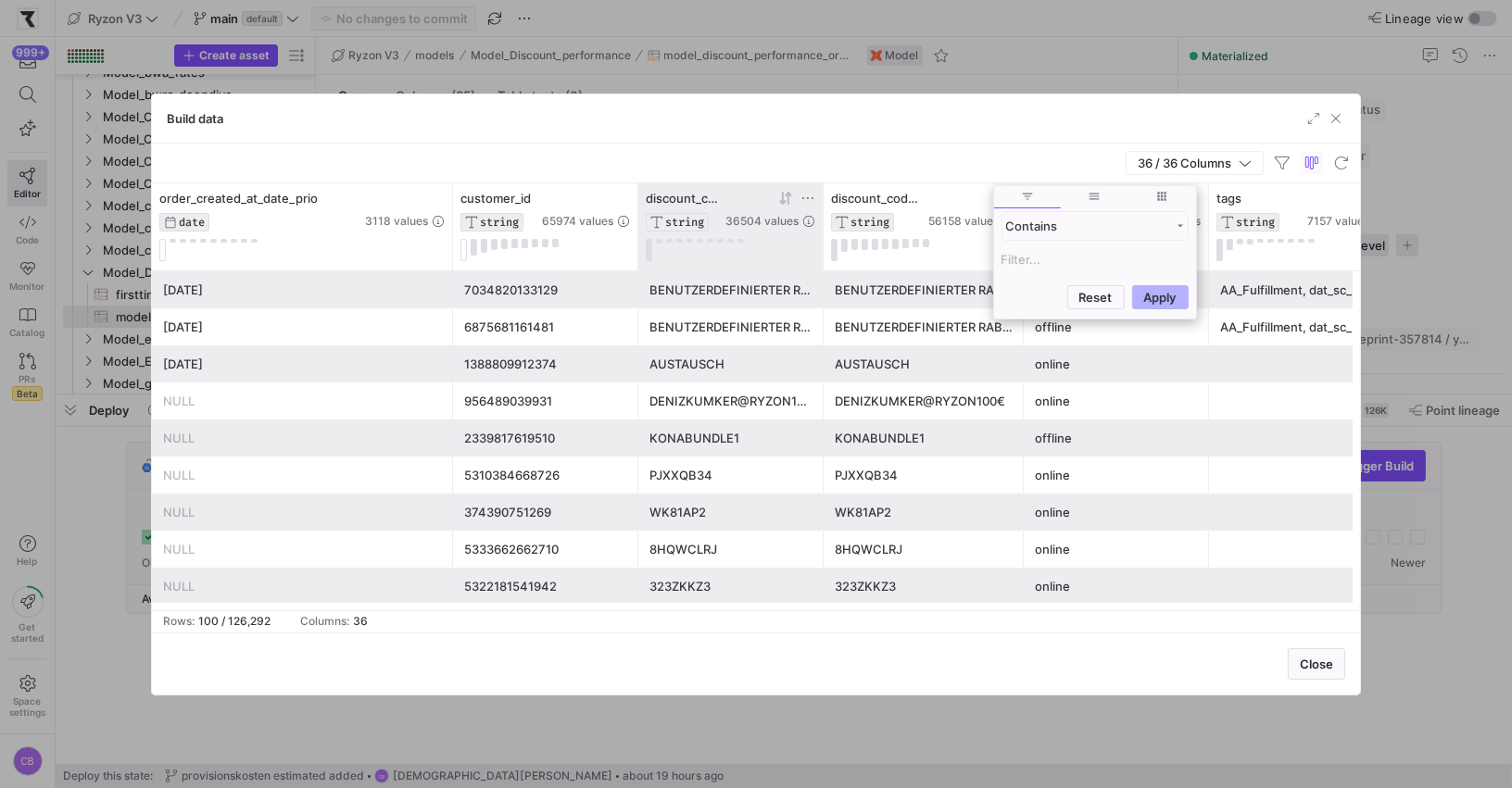 click at bounding box center (1095, 259) 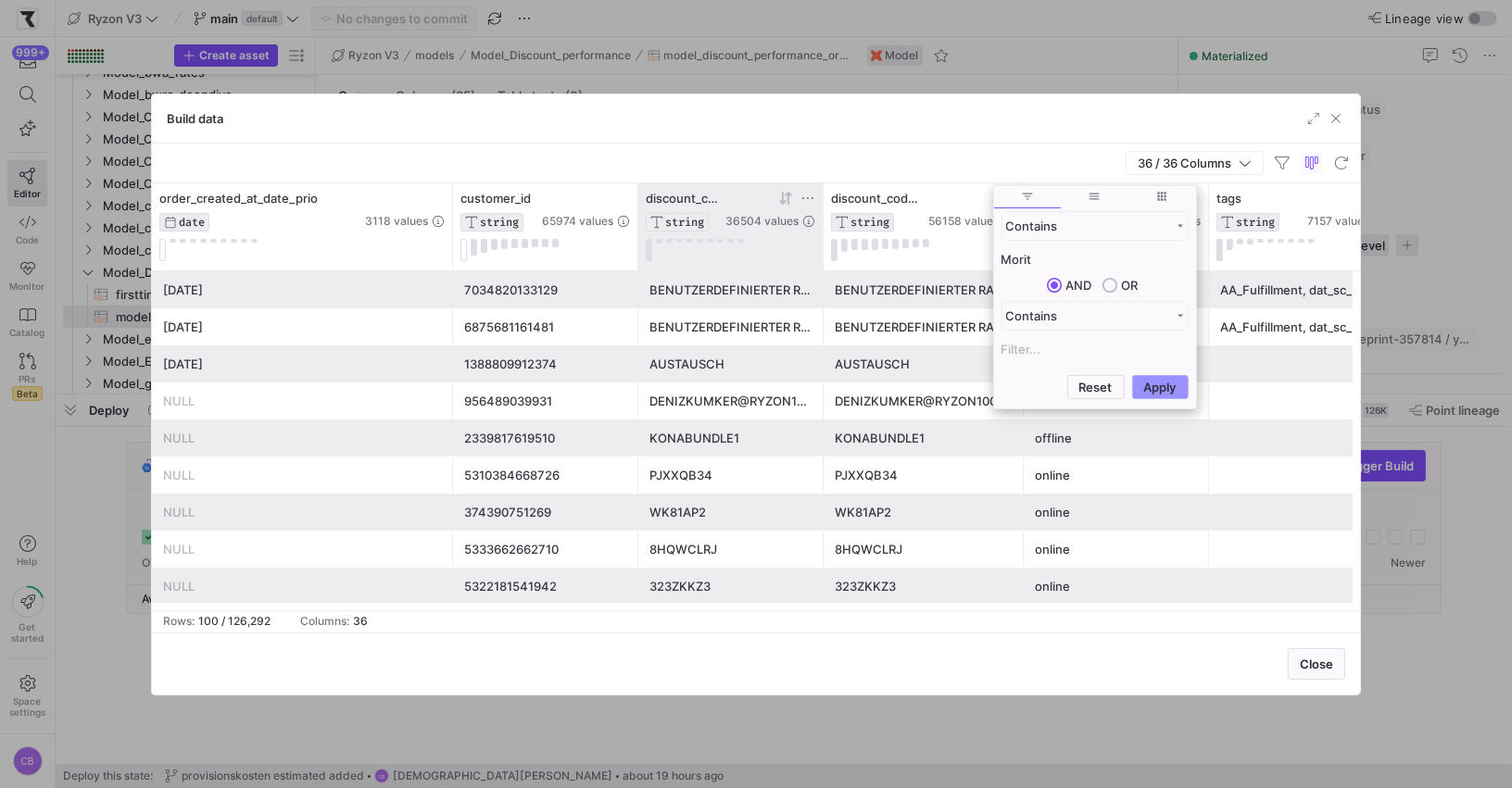 type on "Morit" 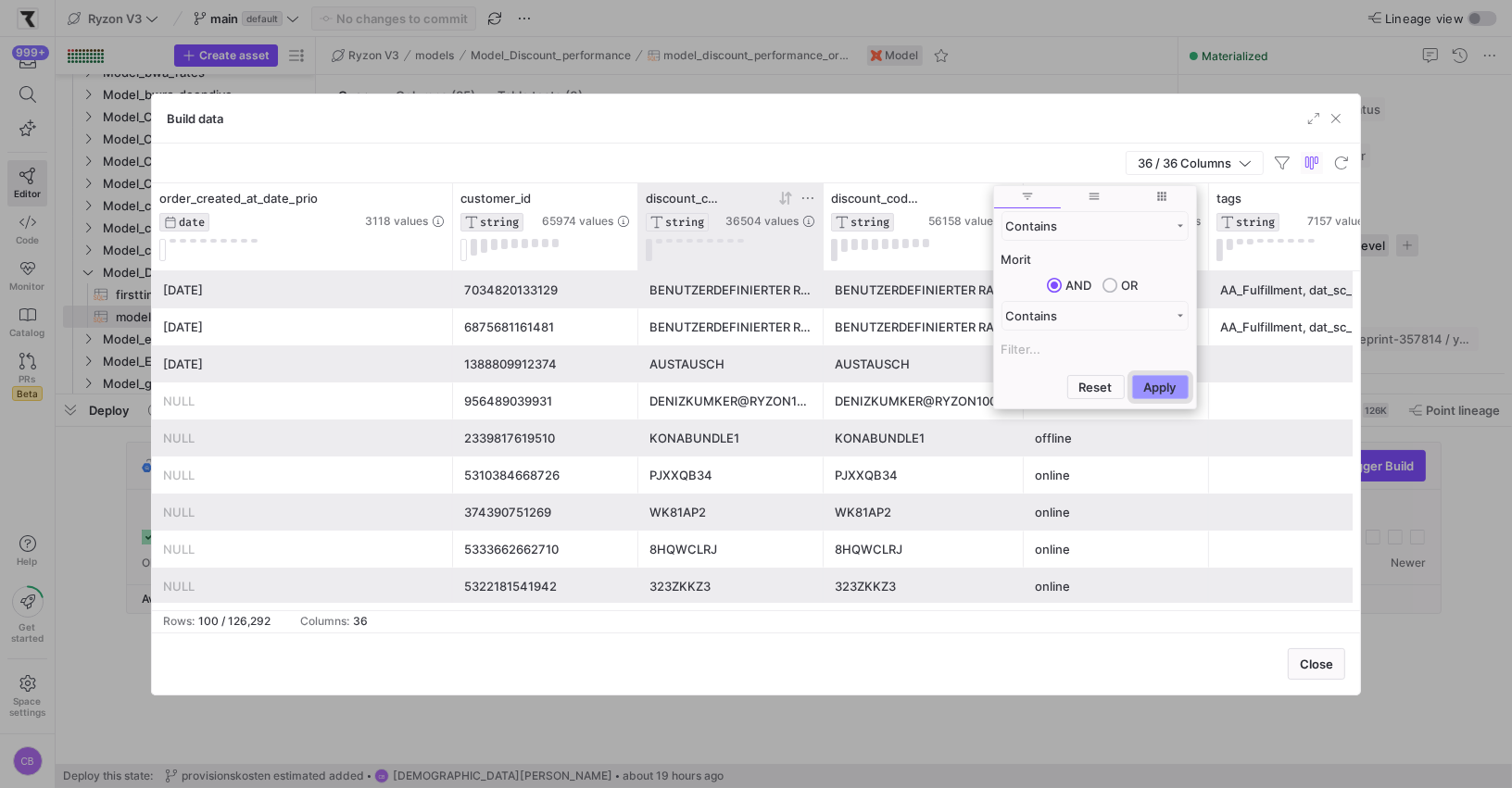 click on "Apply" 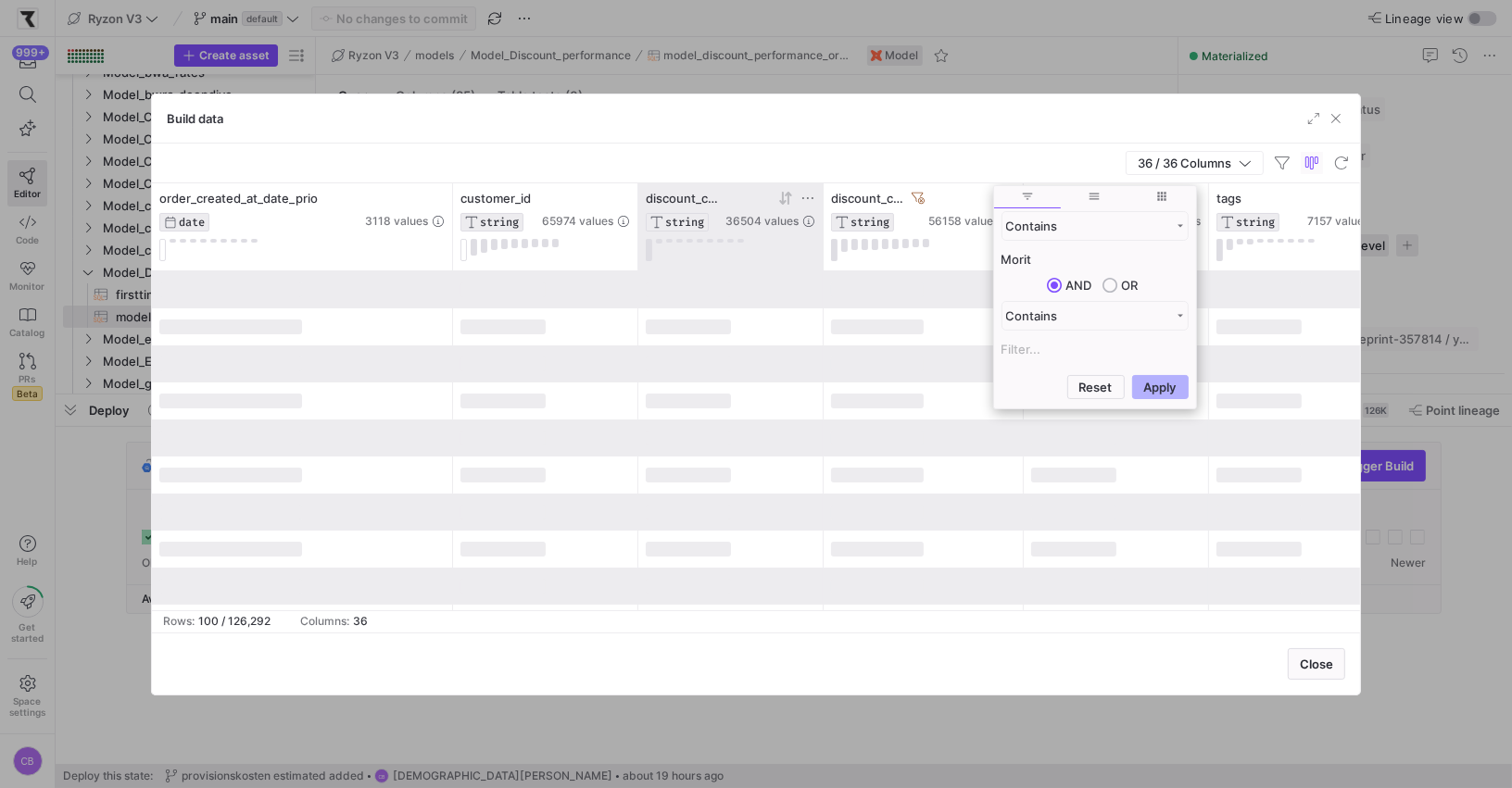 click on "36 / 36 Columns" at bounding box center (756, 163) 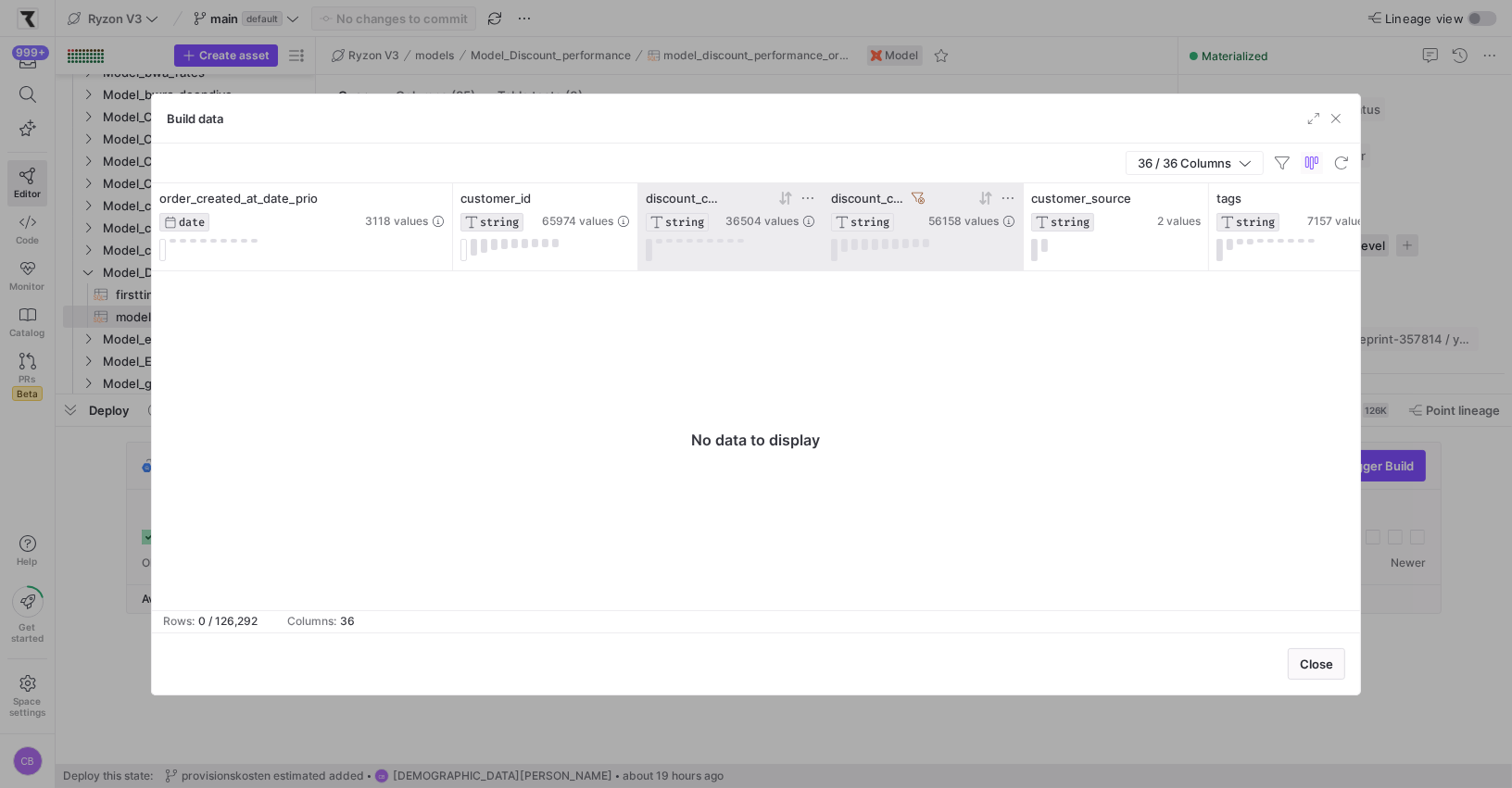 click 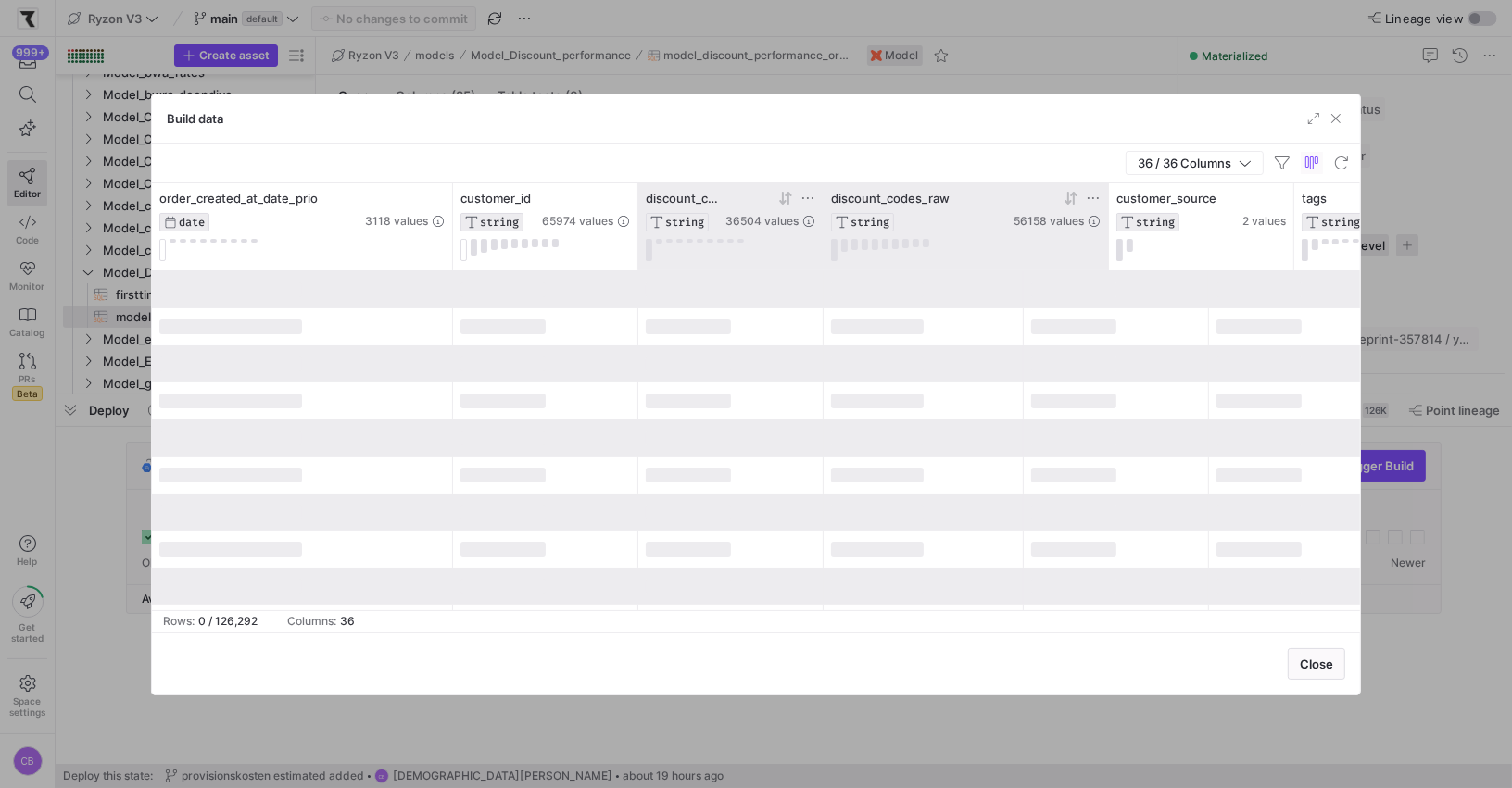 drag, startPoint x: 1021, startPoint y: 197, endPoint x: 1118, endPoint y: 195, distance: 97.02062 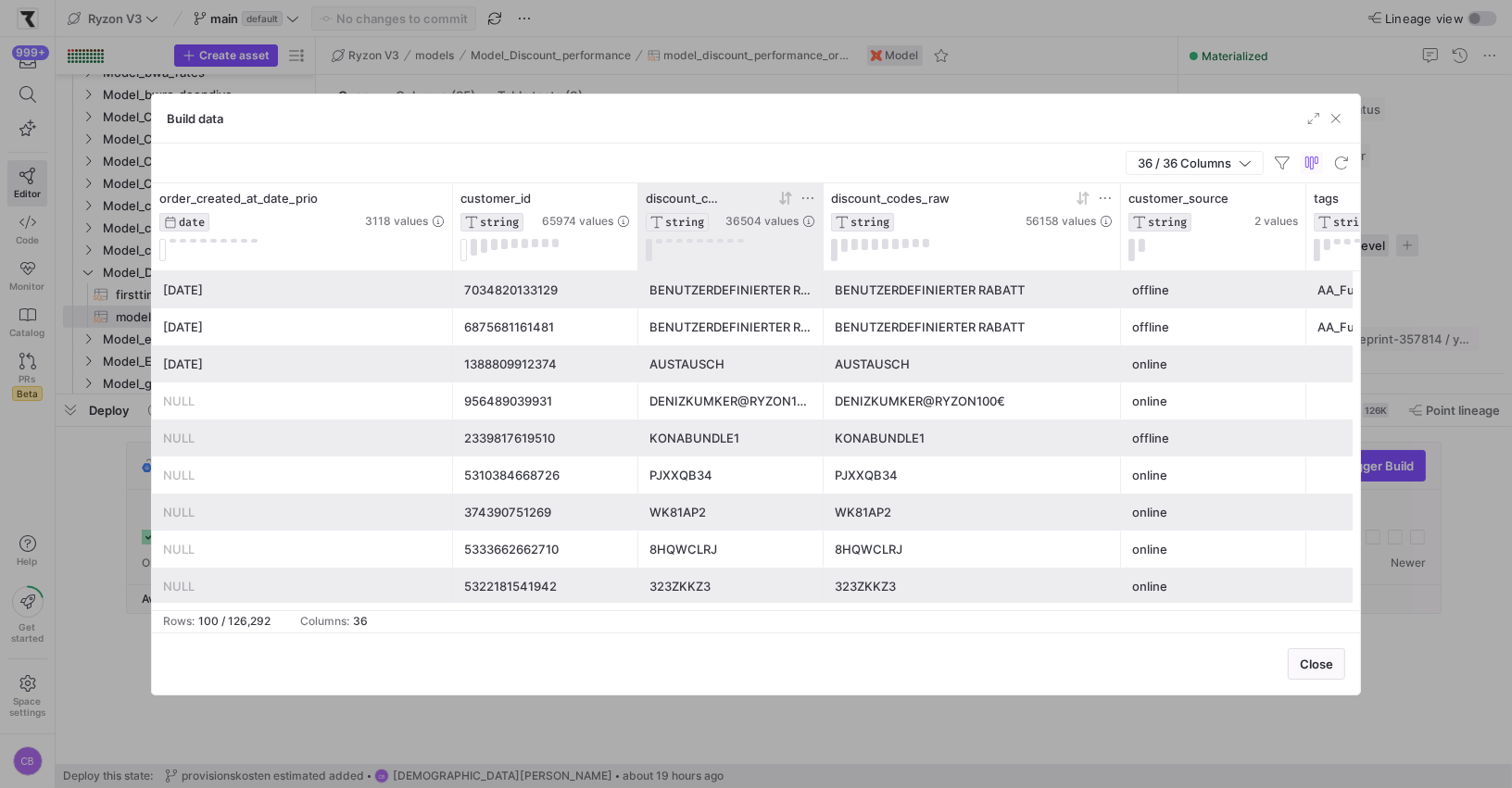 scroll, scrollTop: 106, scrollLeft: 0, axis: vertical 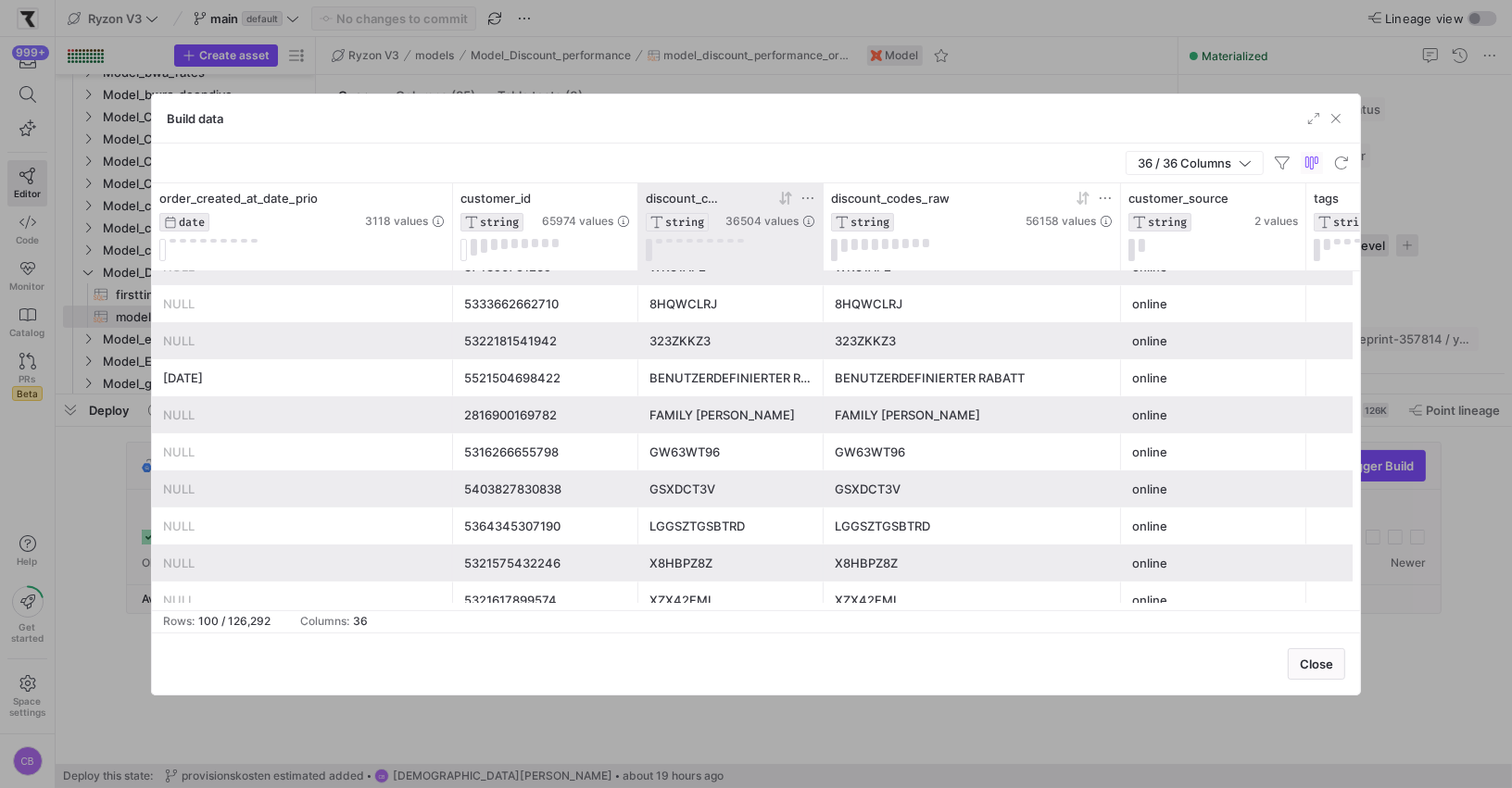 click 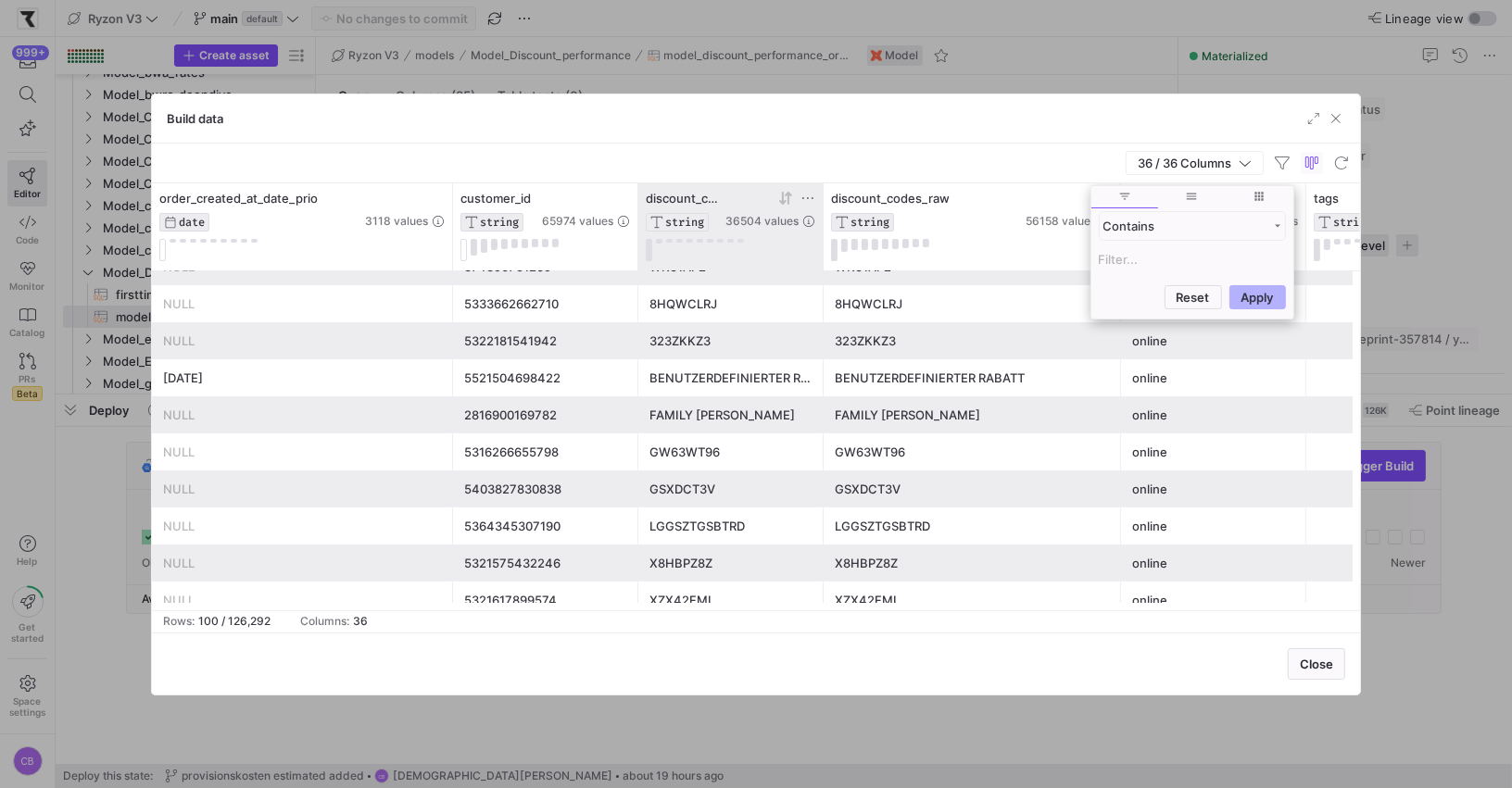 click at bounding box center [1192, 259] 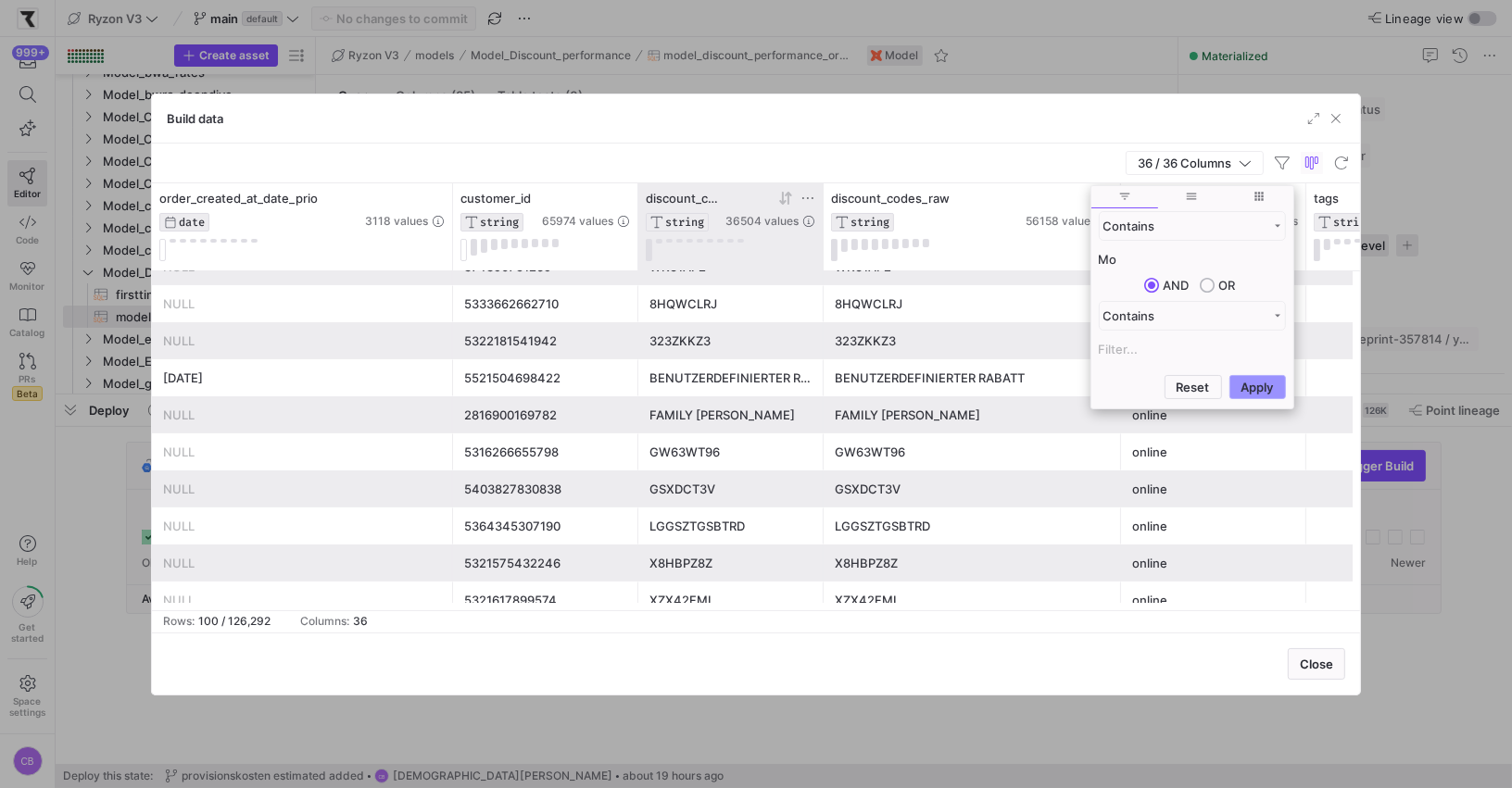 type on "Mo" 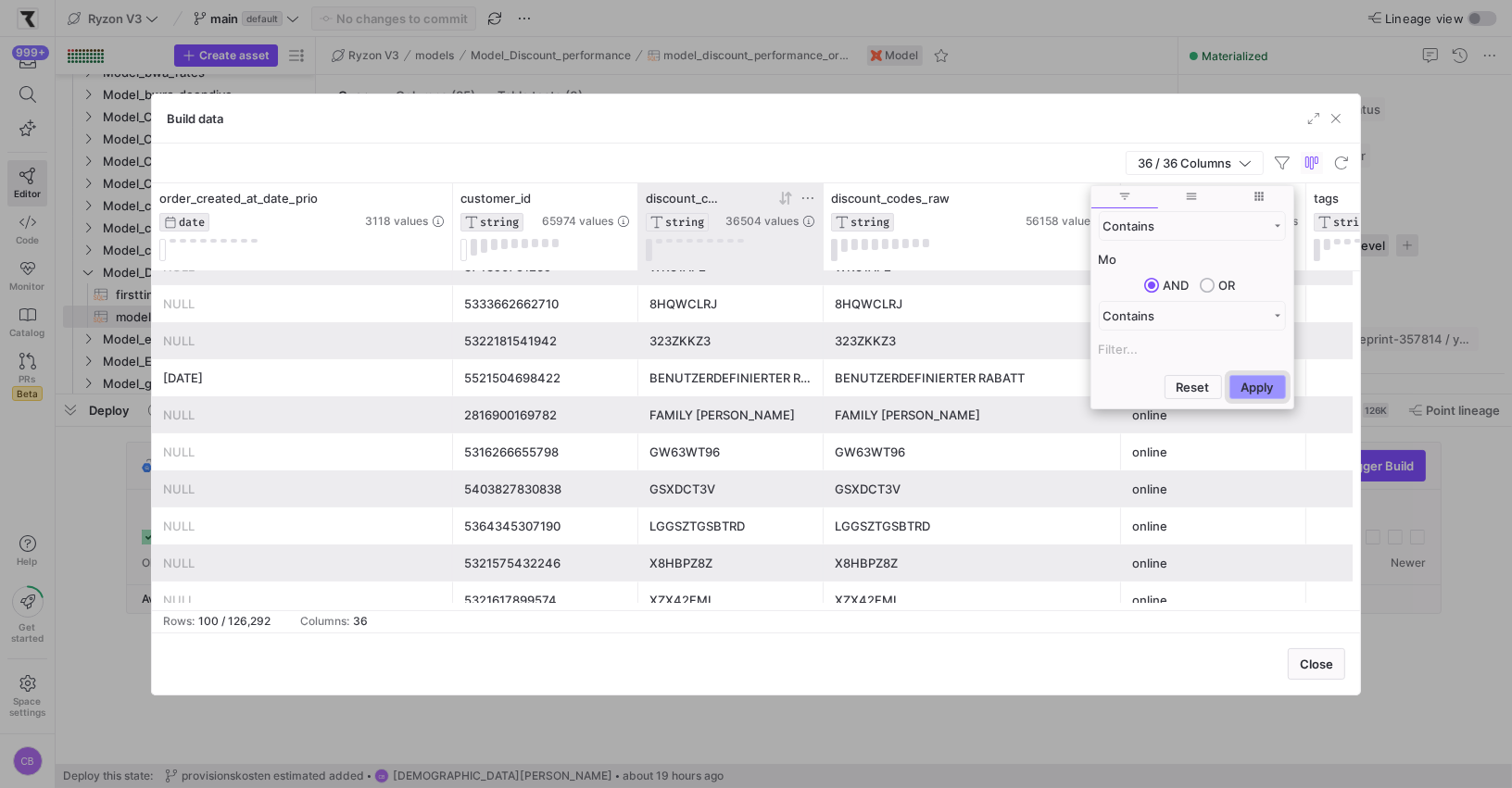 click on "Apply" 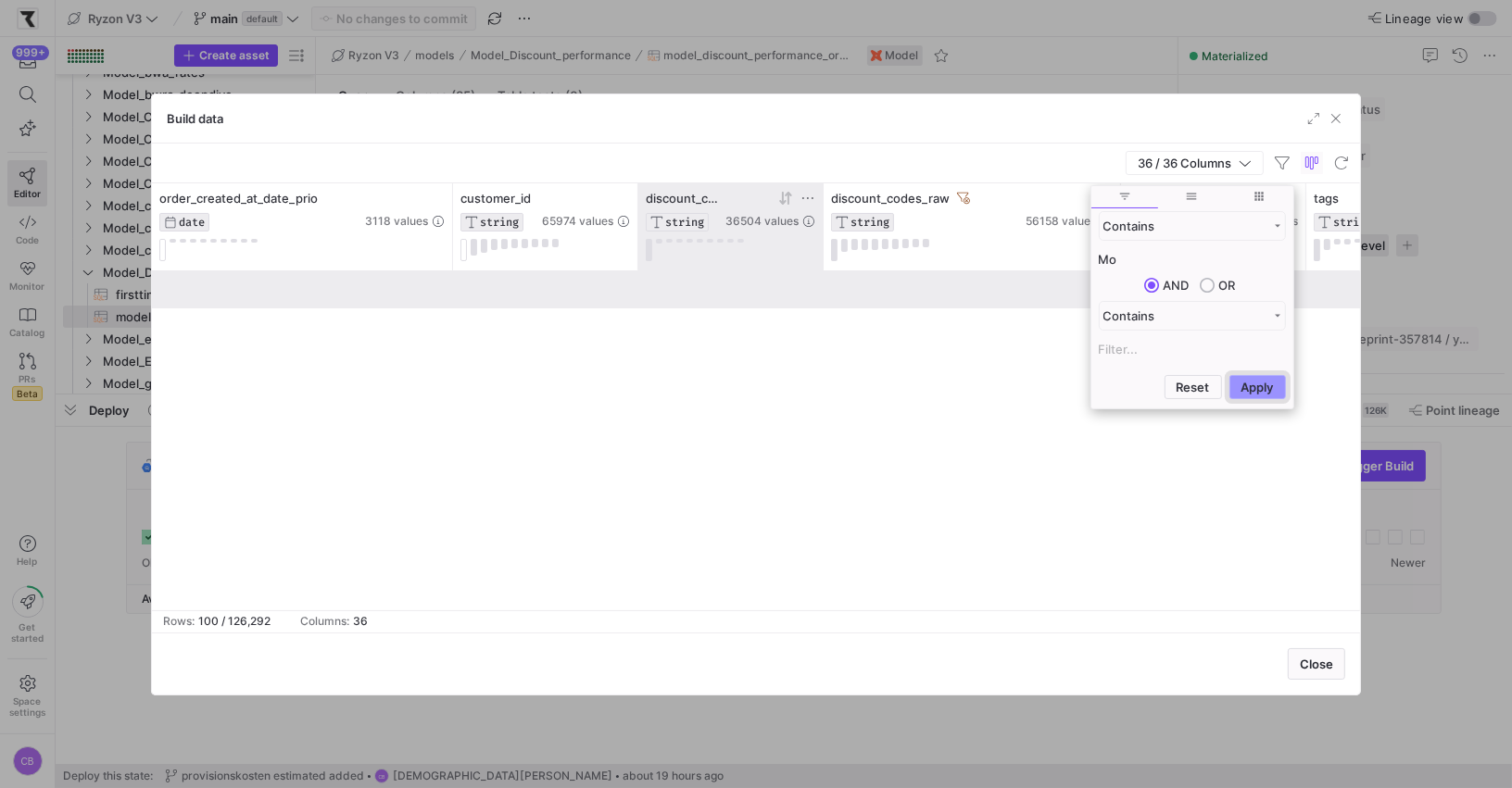 scroll, scrollTop: 0, scrollLeft: 0, axis: both 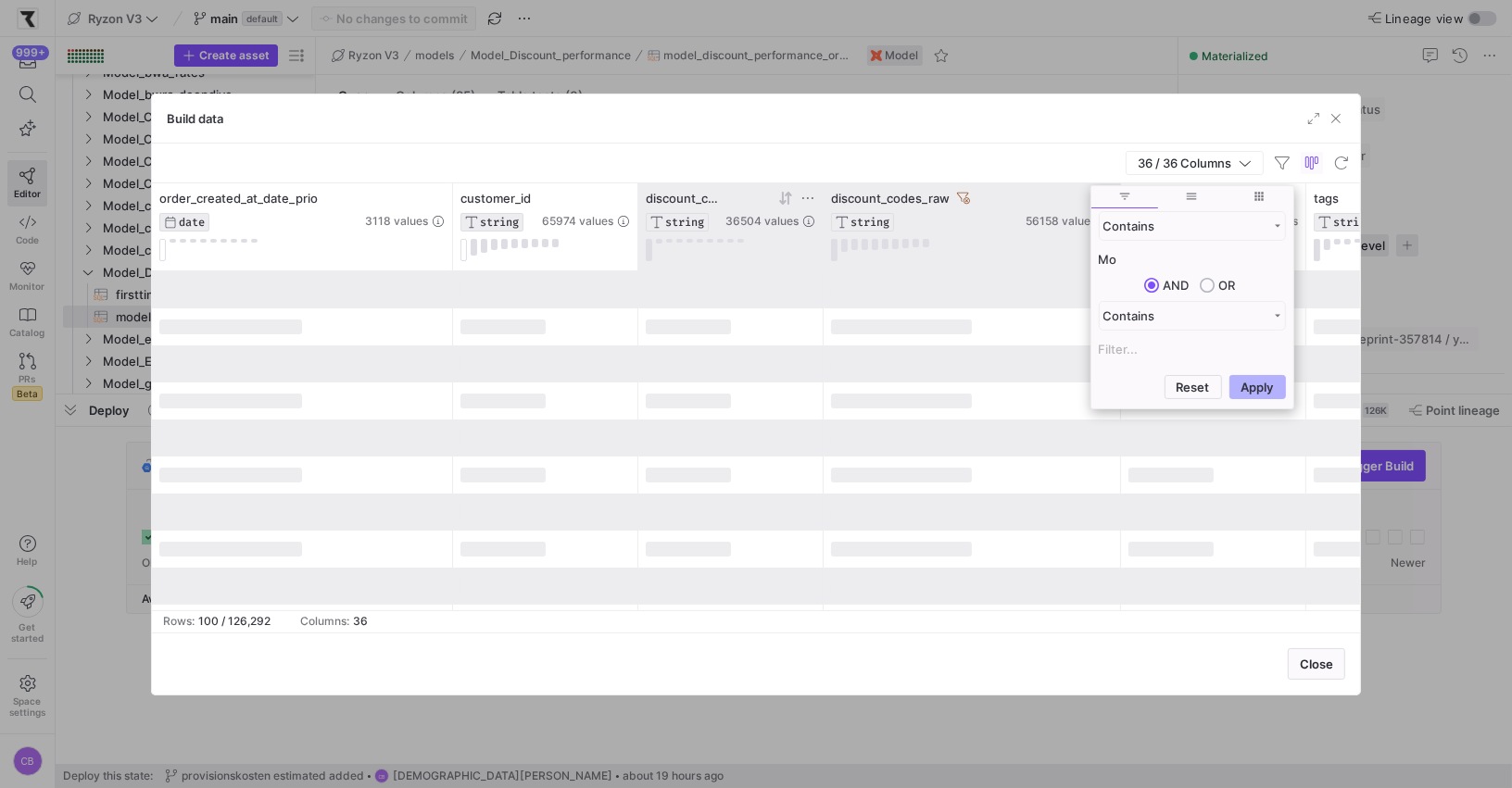 click on "discount_codes_raw
STRING  56158 values" 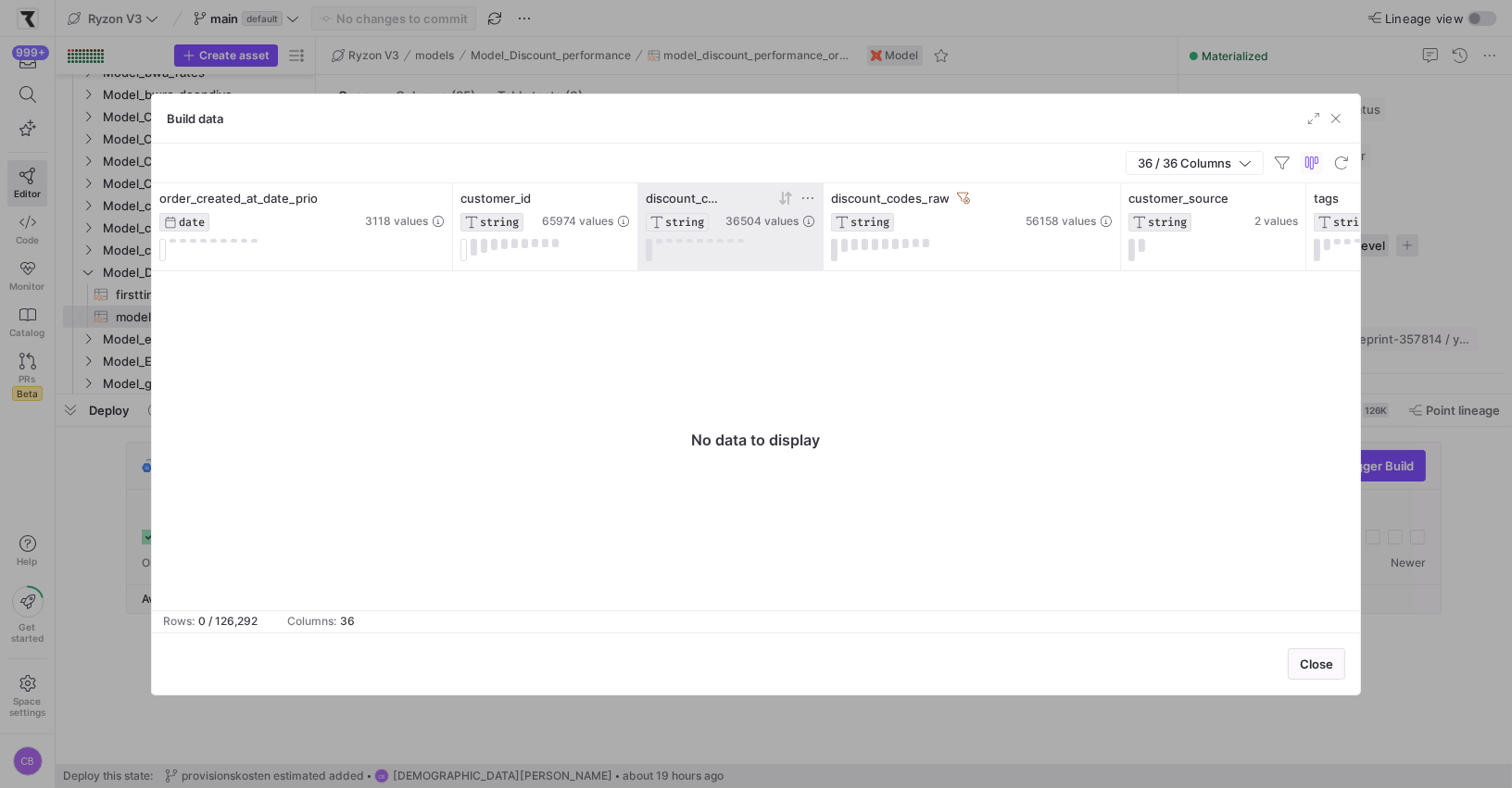 click 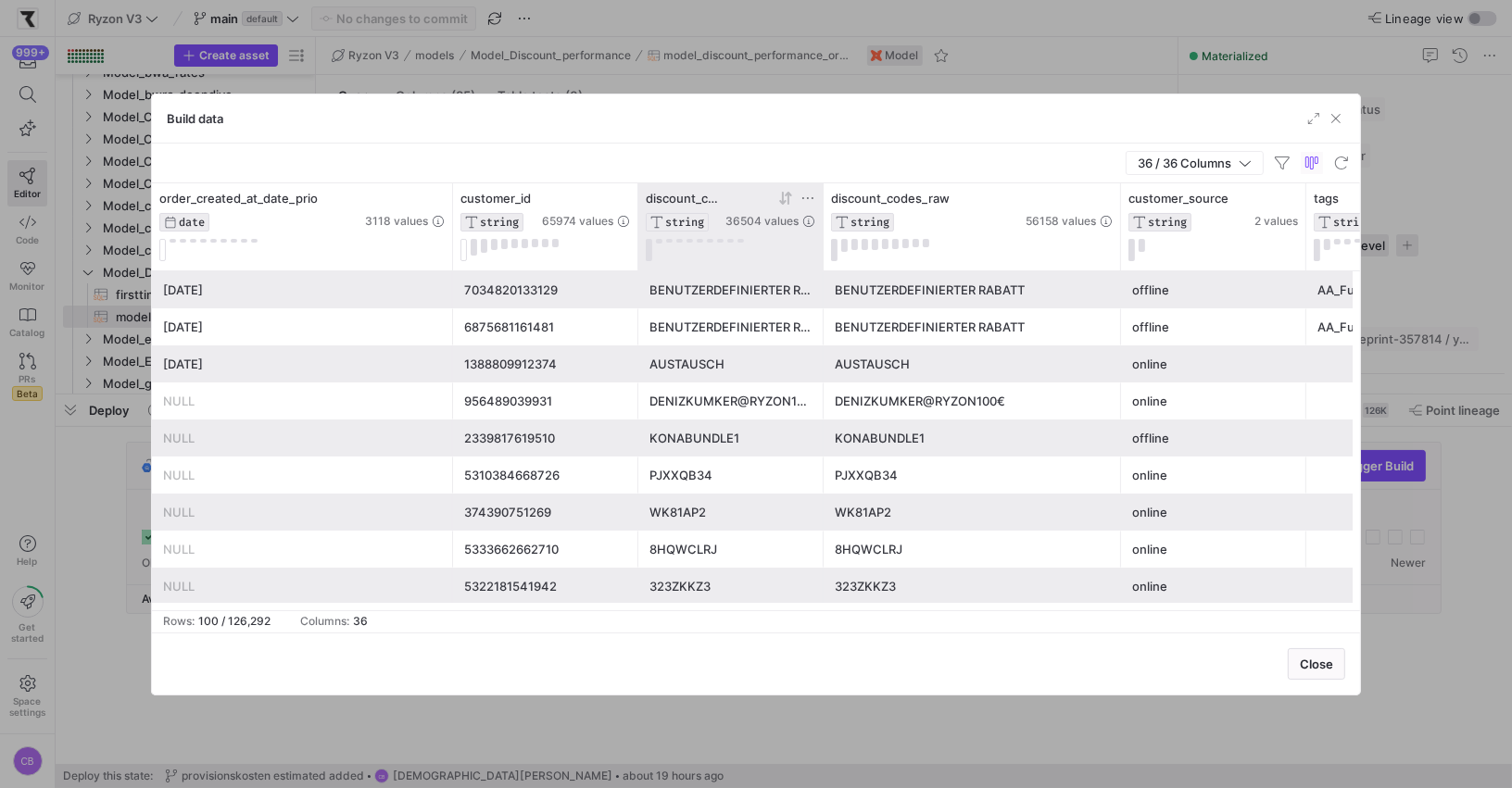 scroll, scrollTop: 224, scrollLeft: 0, axis: vertical 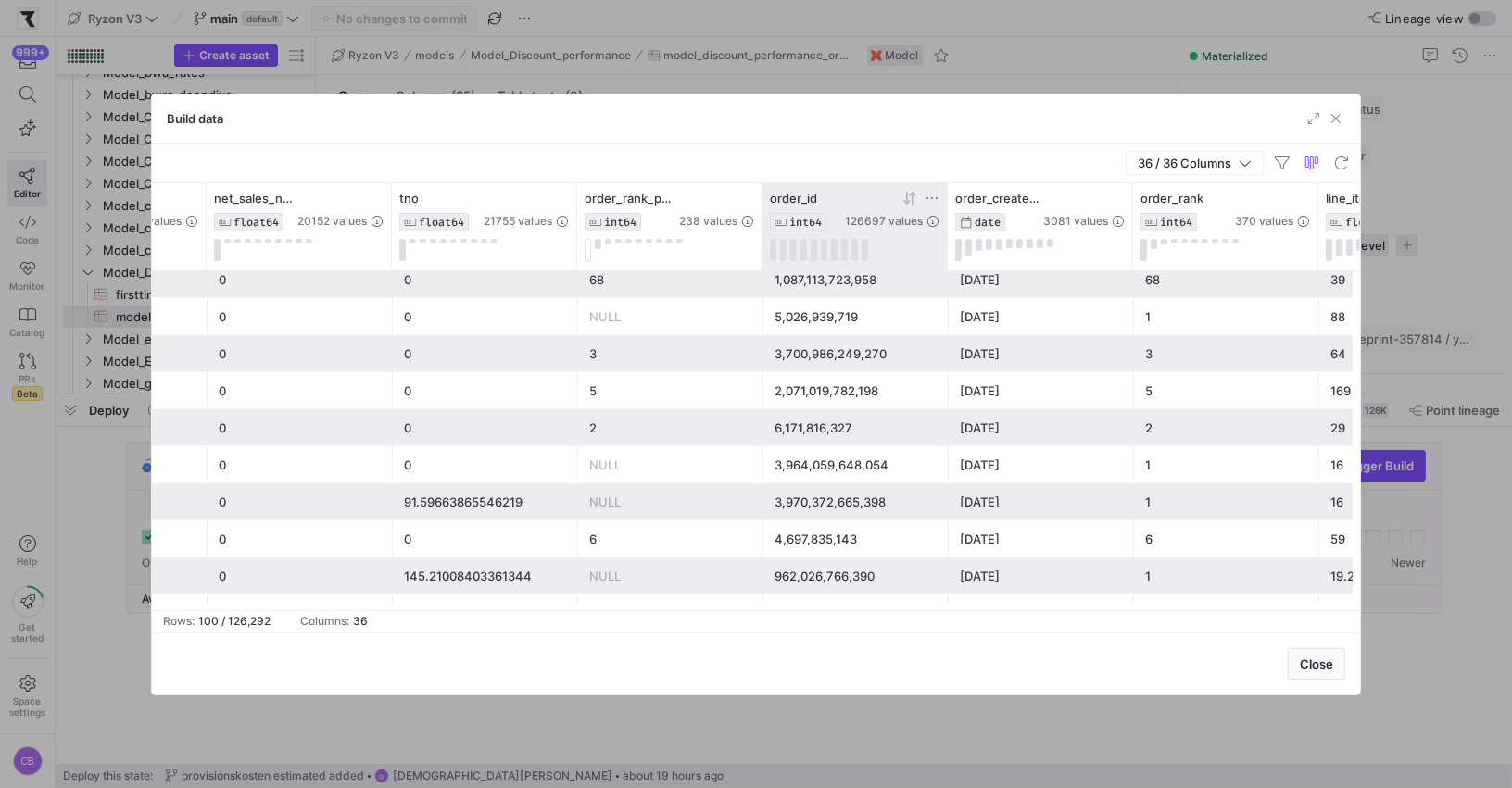 click 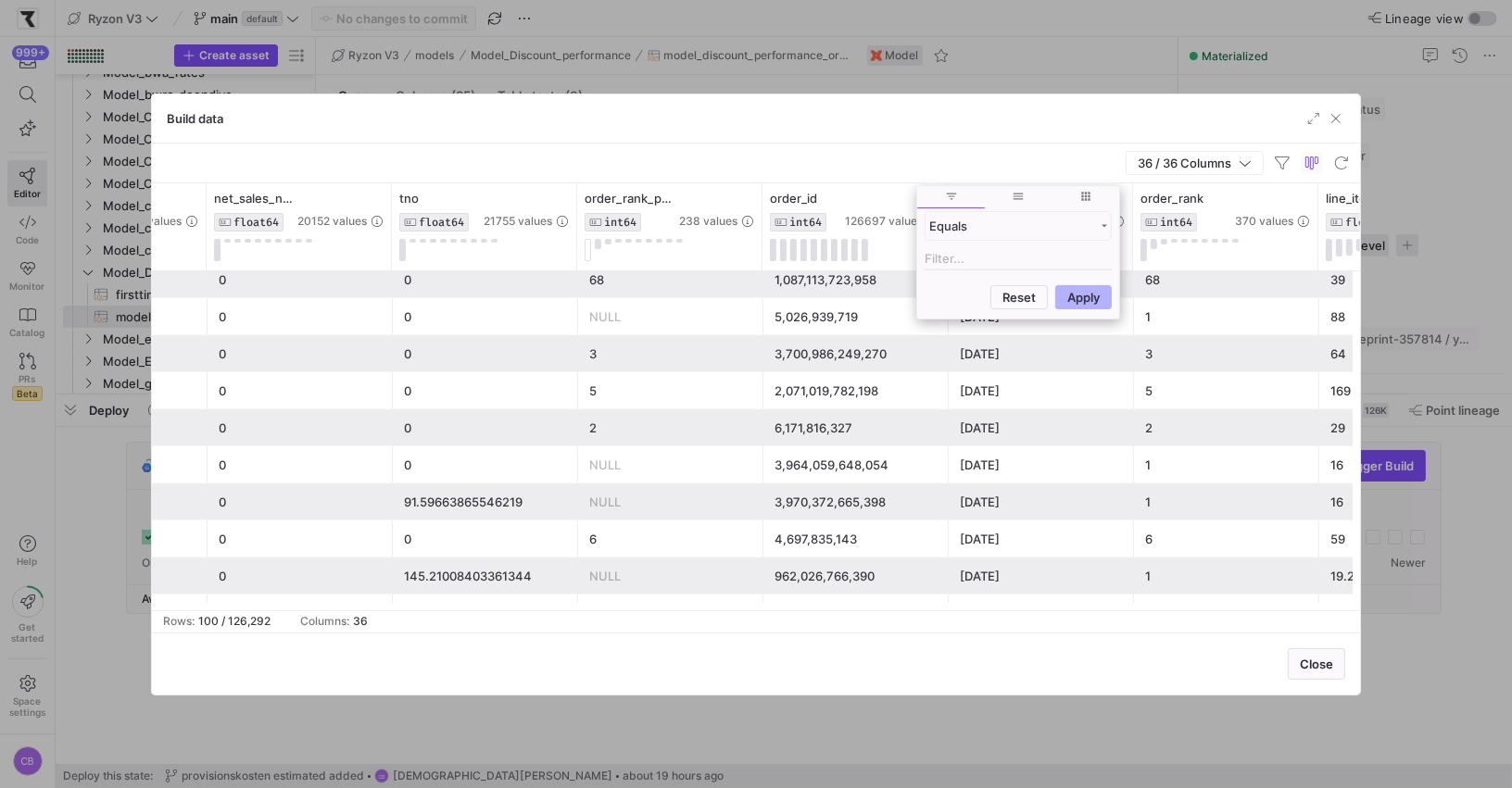click at bounding box center [1018, 259] 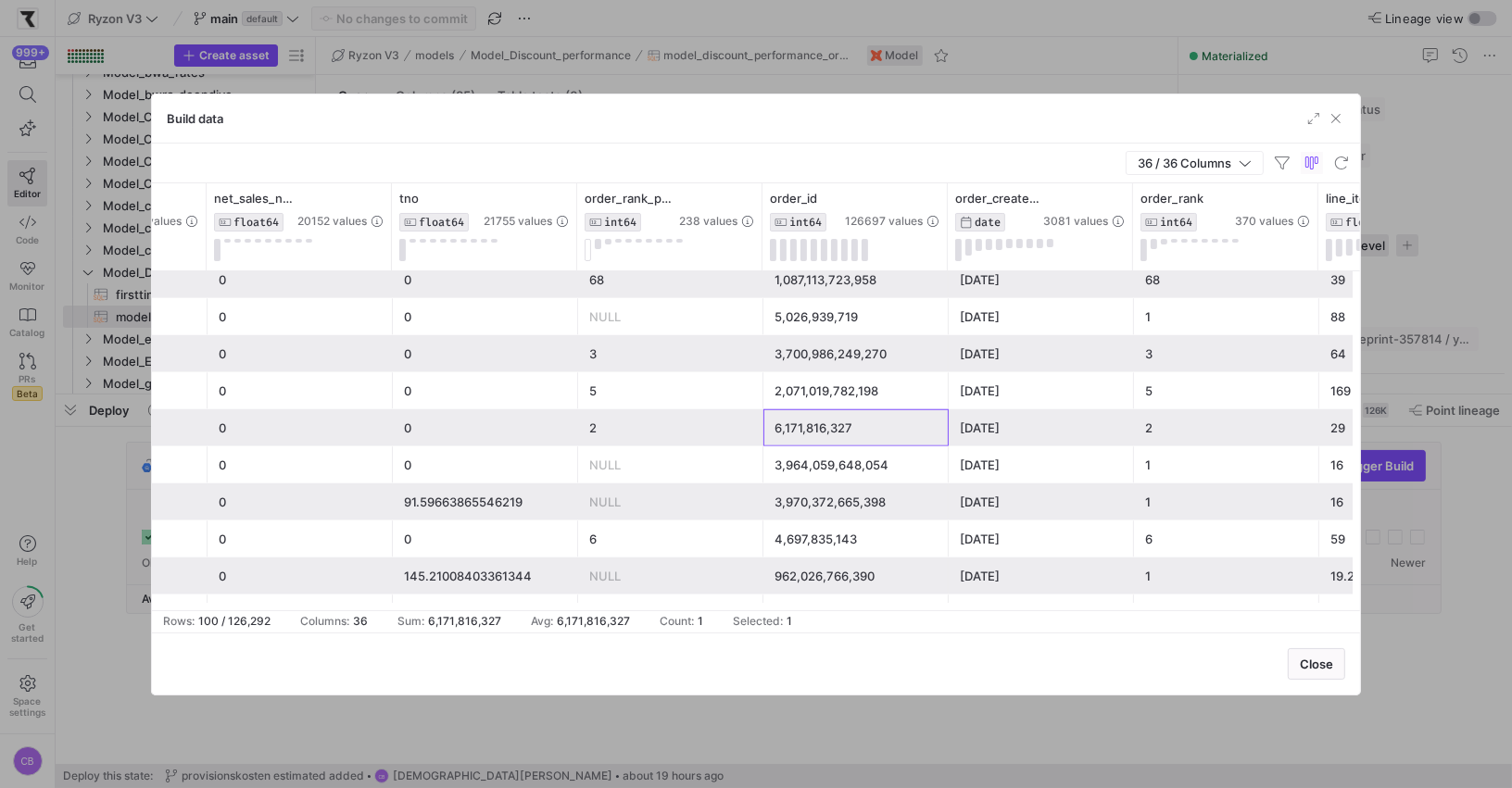 click on "6,171,816,327" 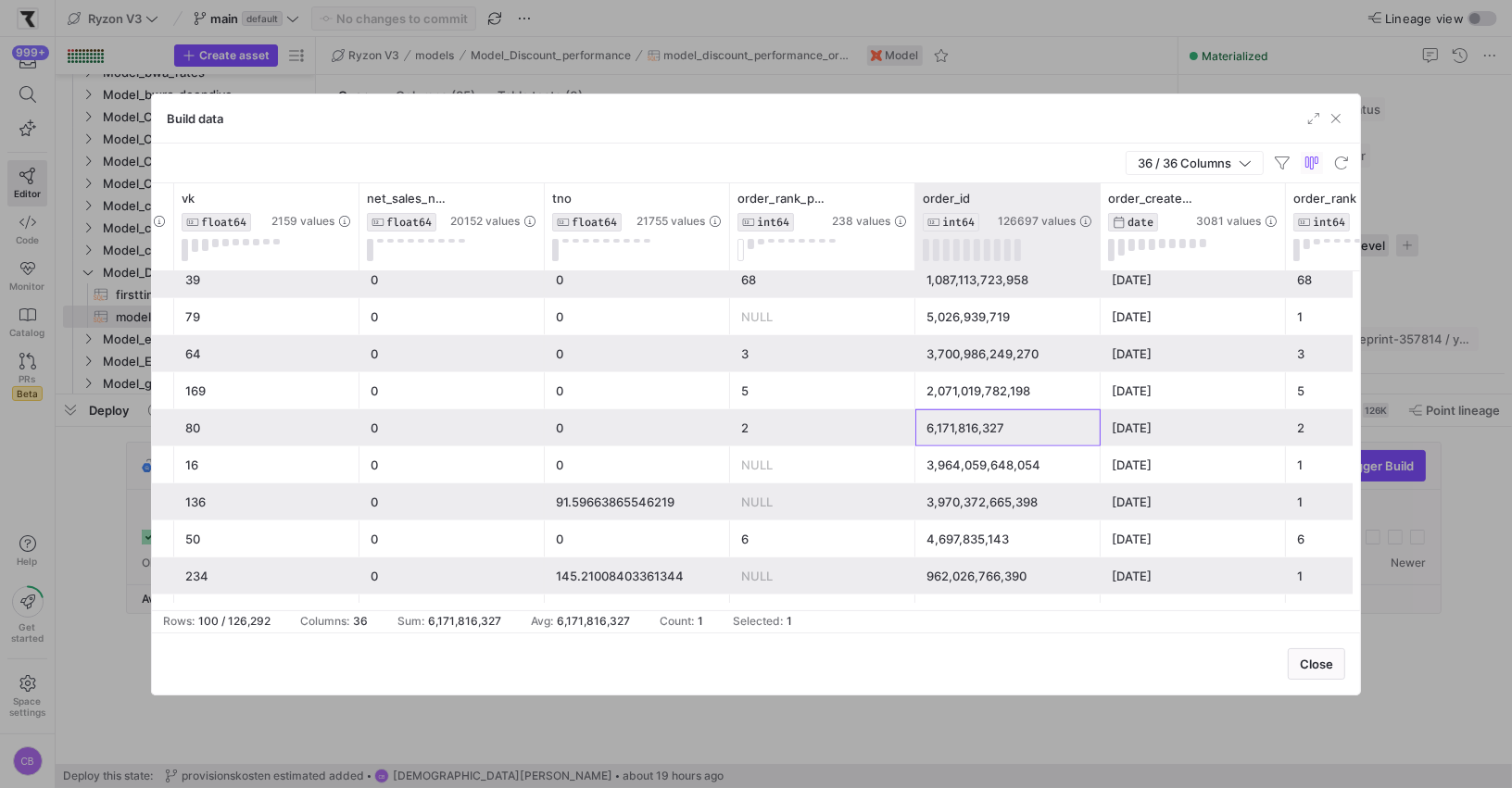 click on "order_id
INT64  126697 values" 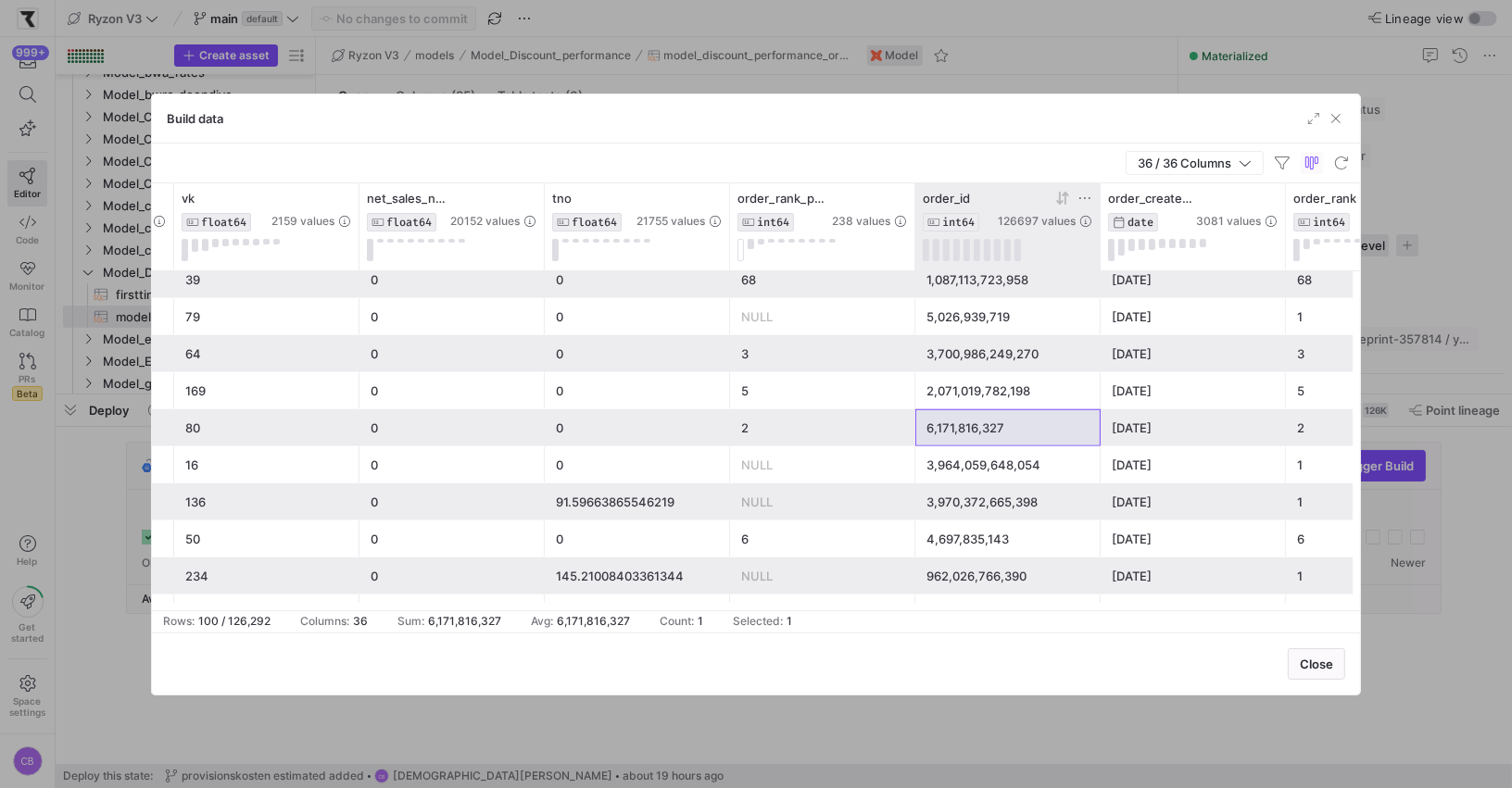 click 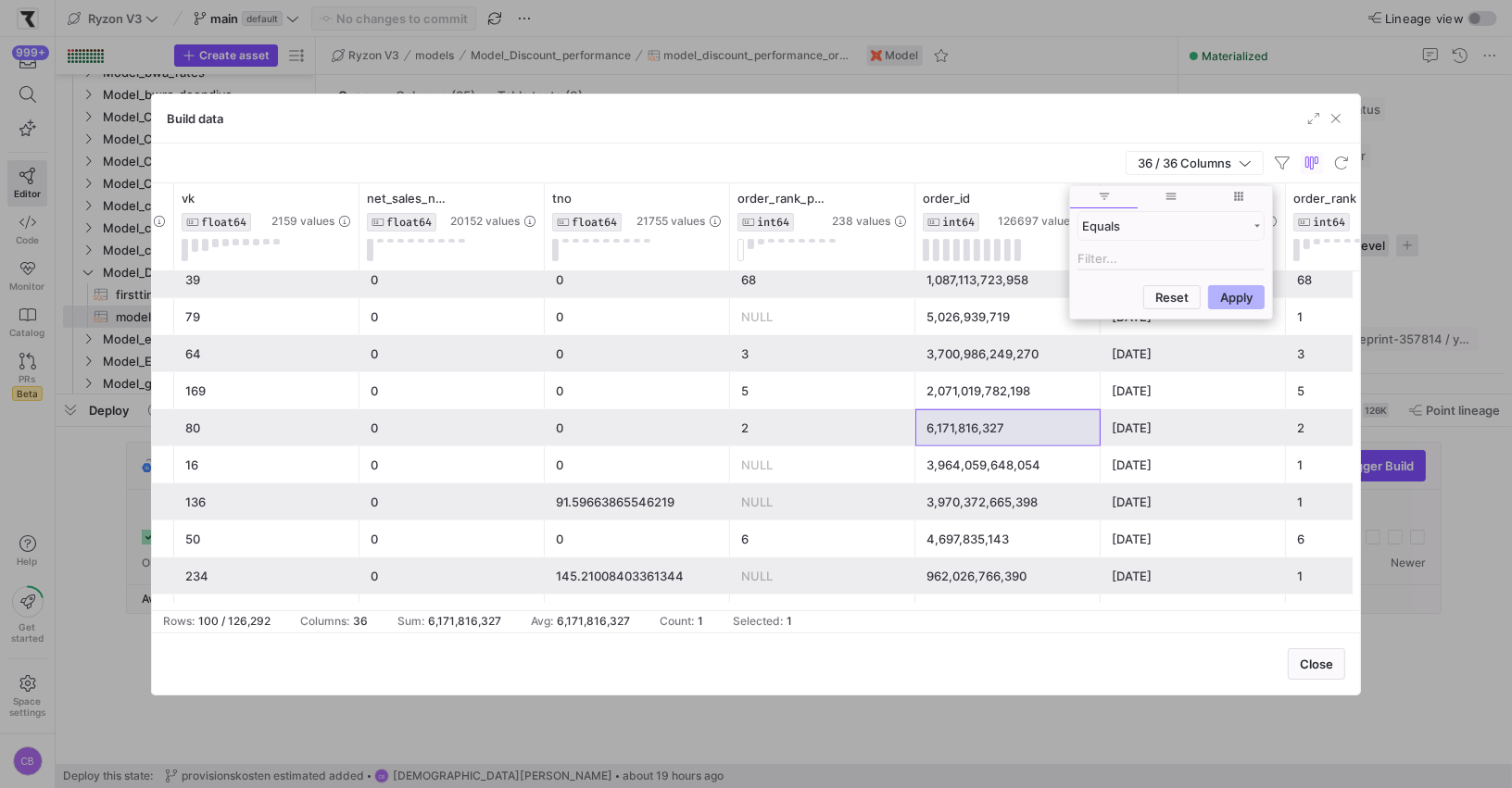 click at bounding box center [1171, 259] 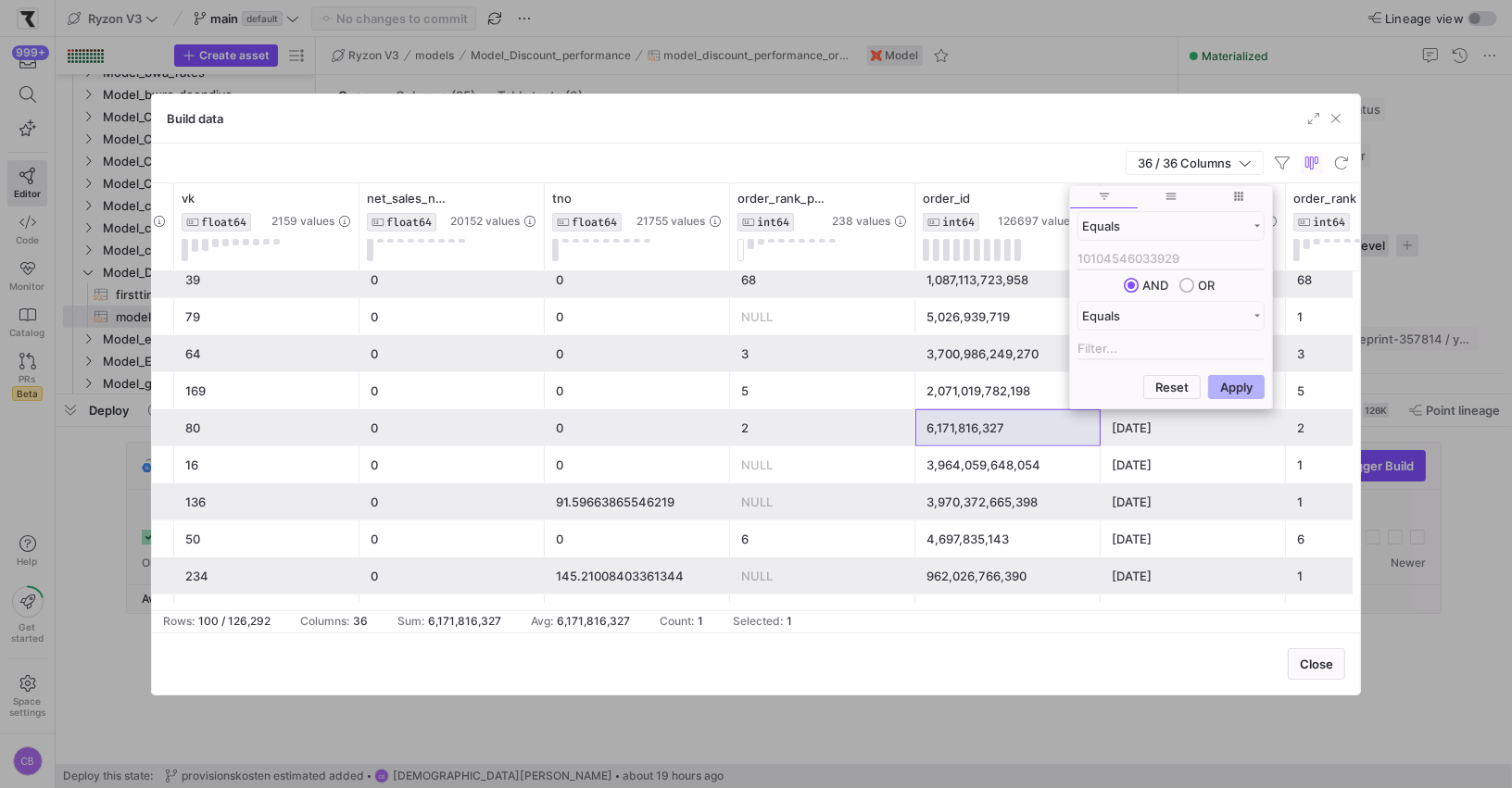 type on "10104546033929" 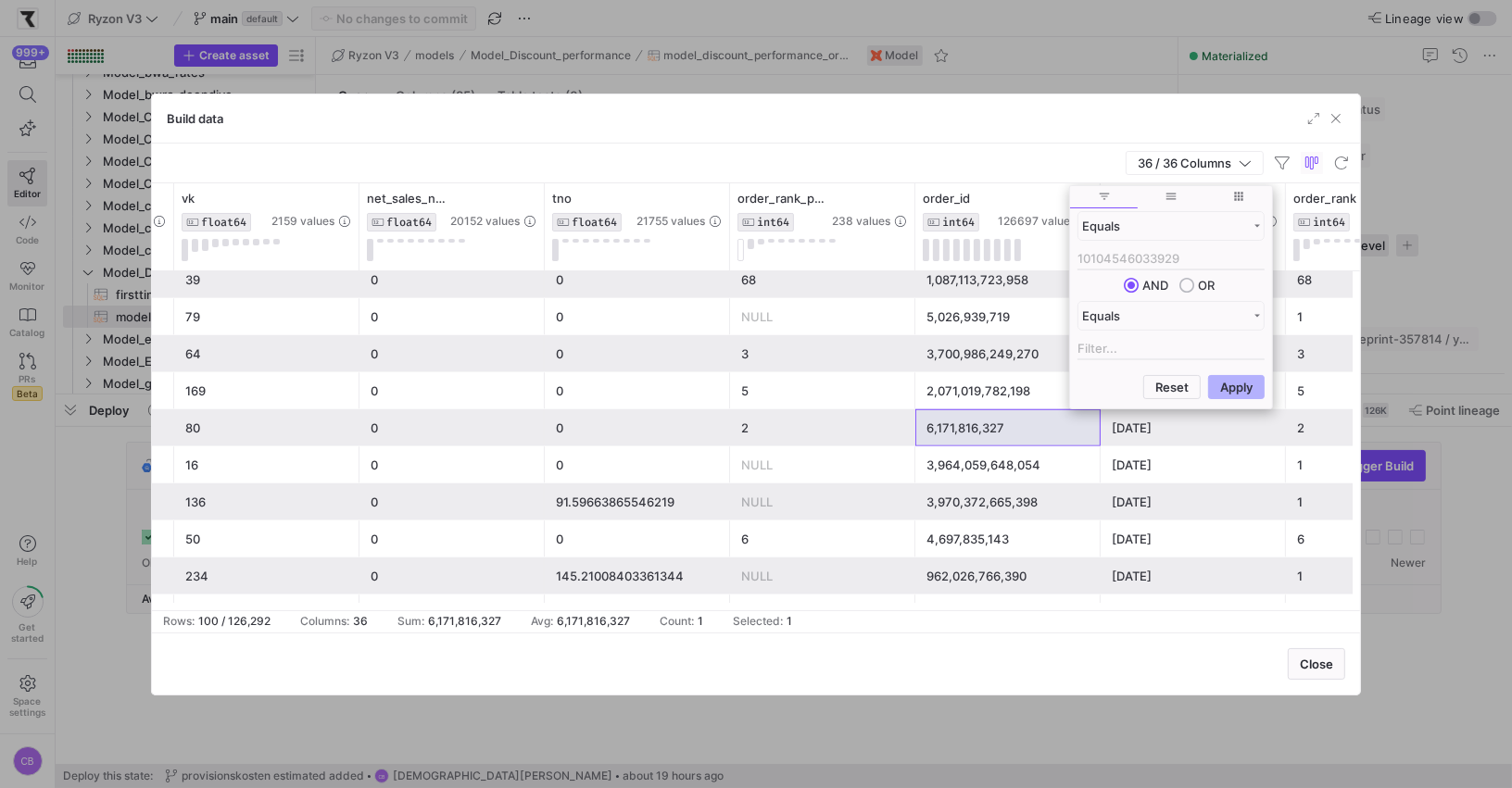 click on "Apply" 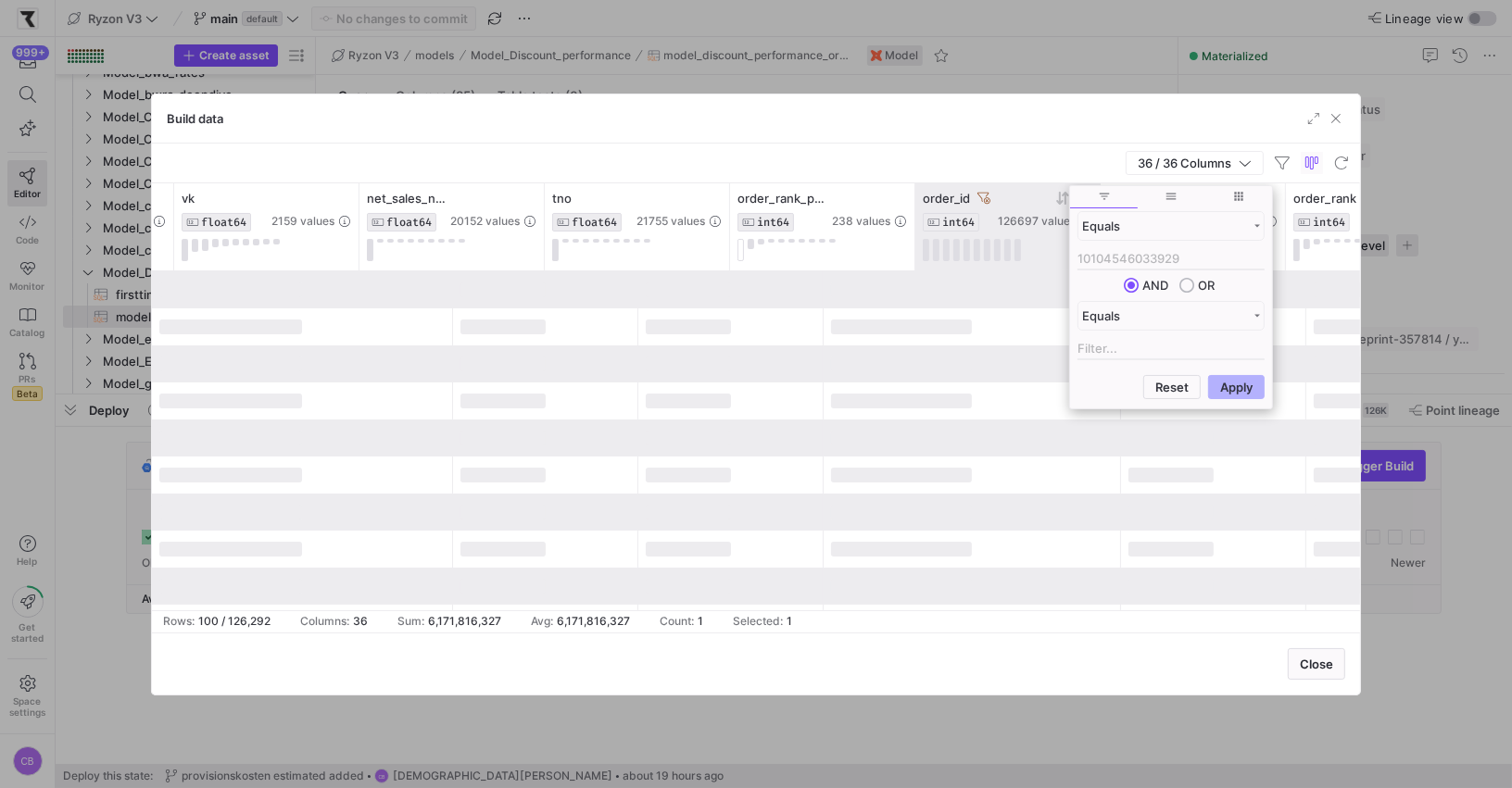 drag, startPoint x: 1191, startPoint y: 253, endPoint x: 1062, endPoint y: 245, distance: 129.24782 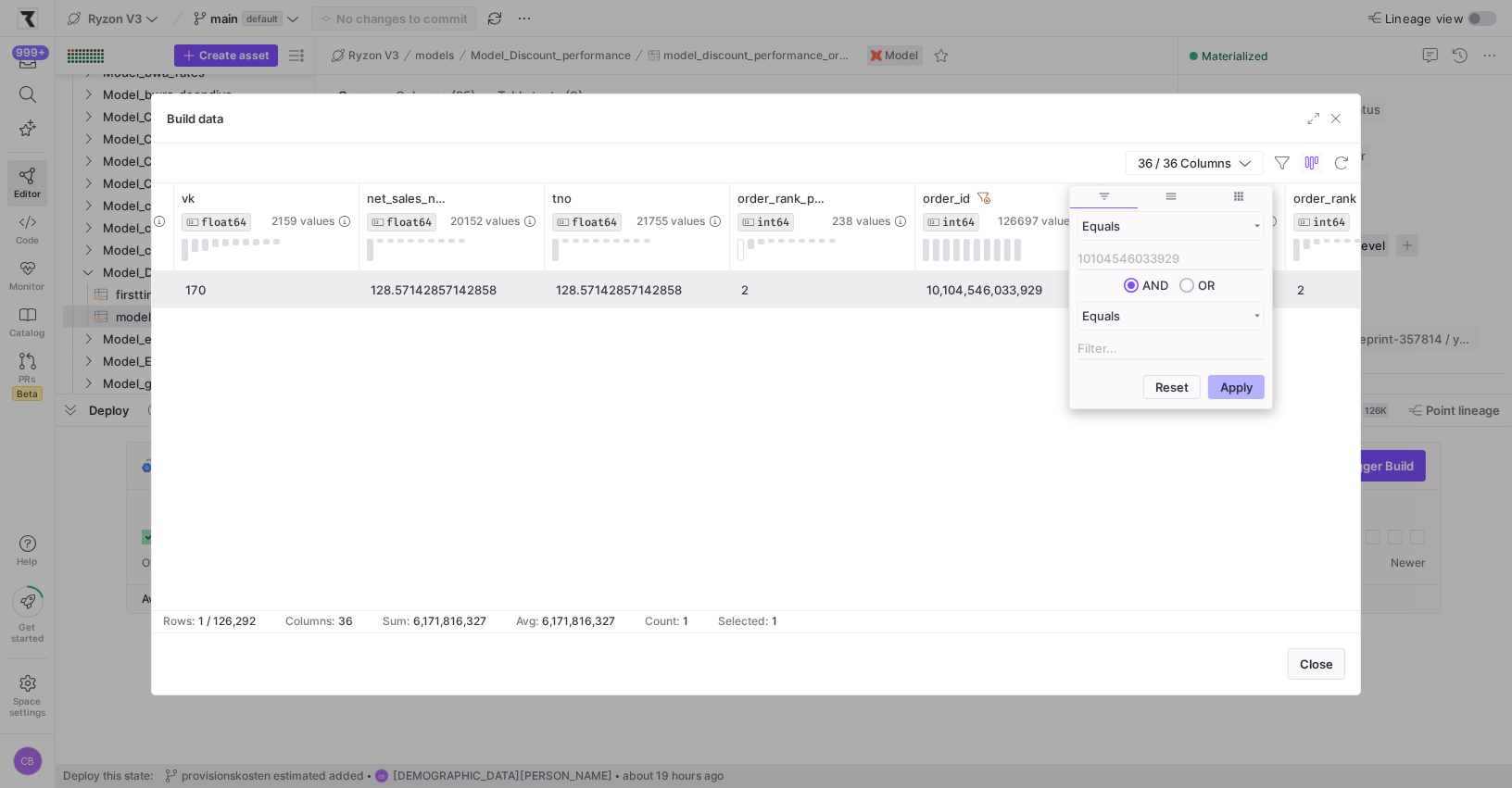 click on "2" 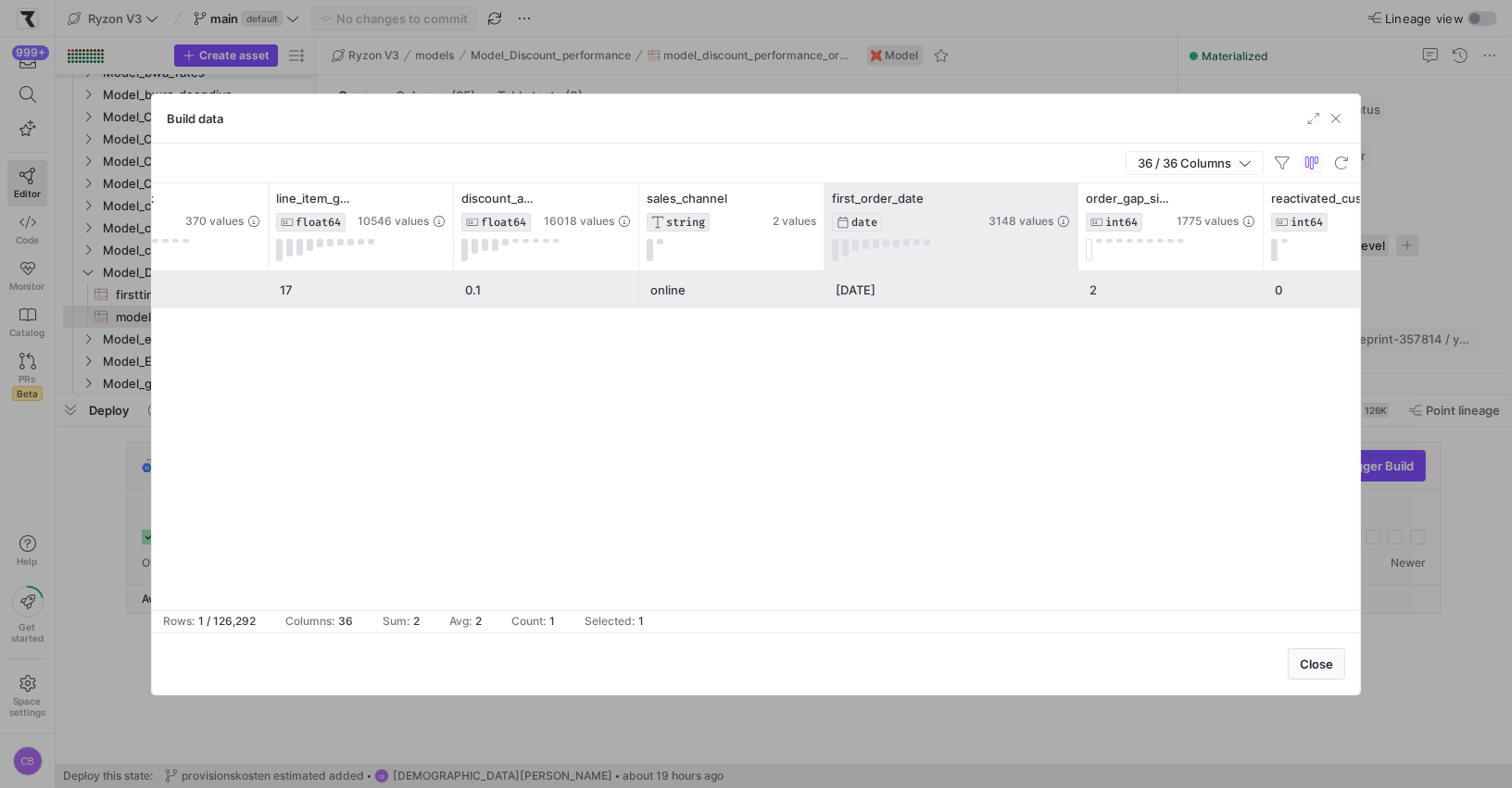 drag, startPoint x: 1005, startPoint y: 224, endPoint x: 1074, endPoint y: 228, distance: 69.11584 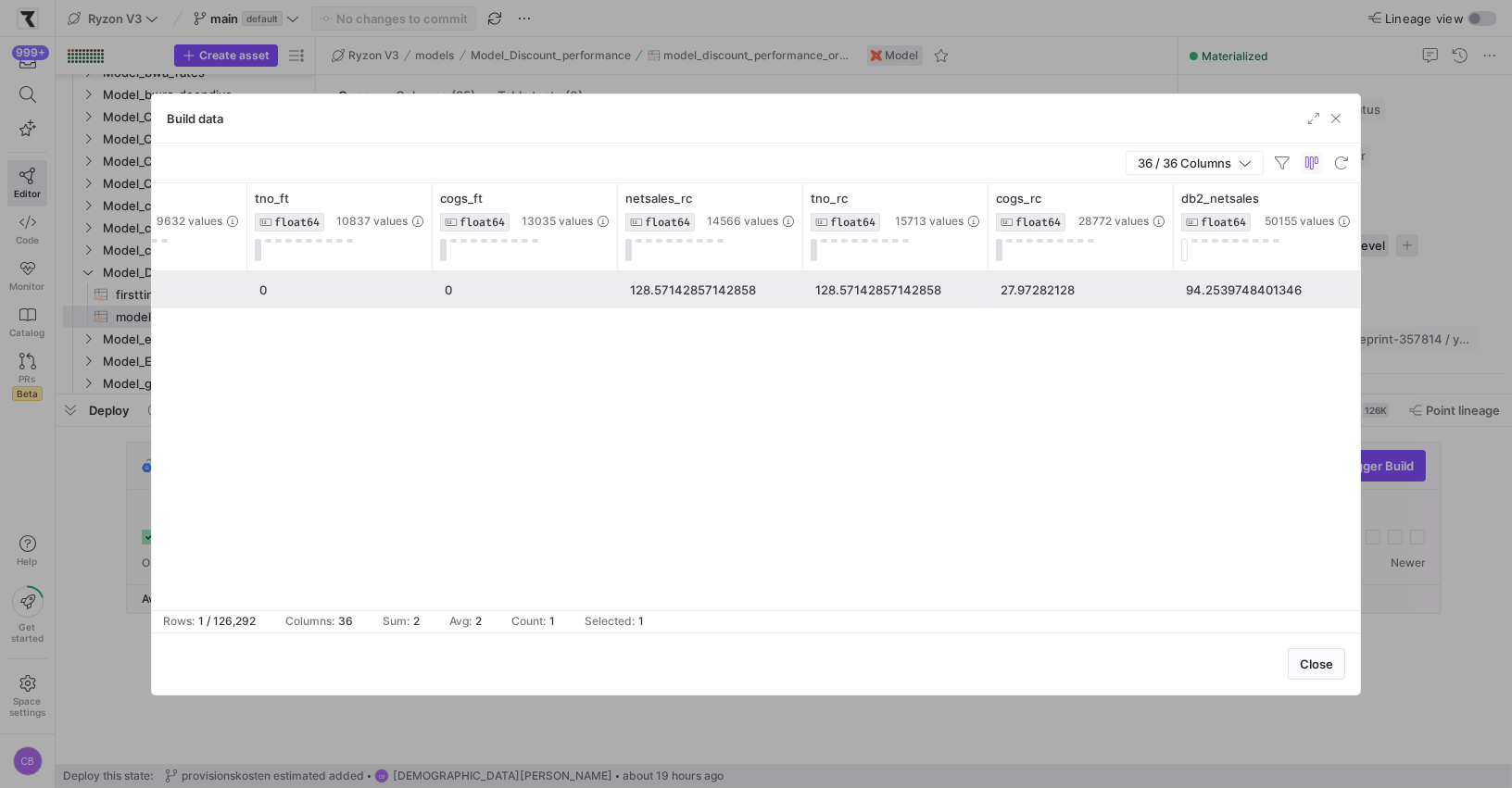 click on "27.97282128" 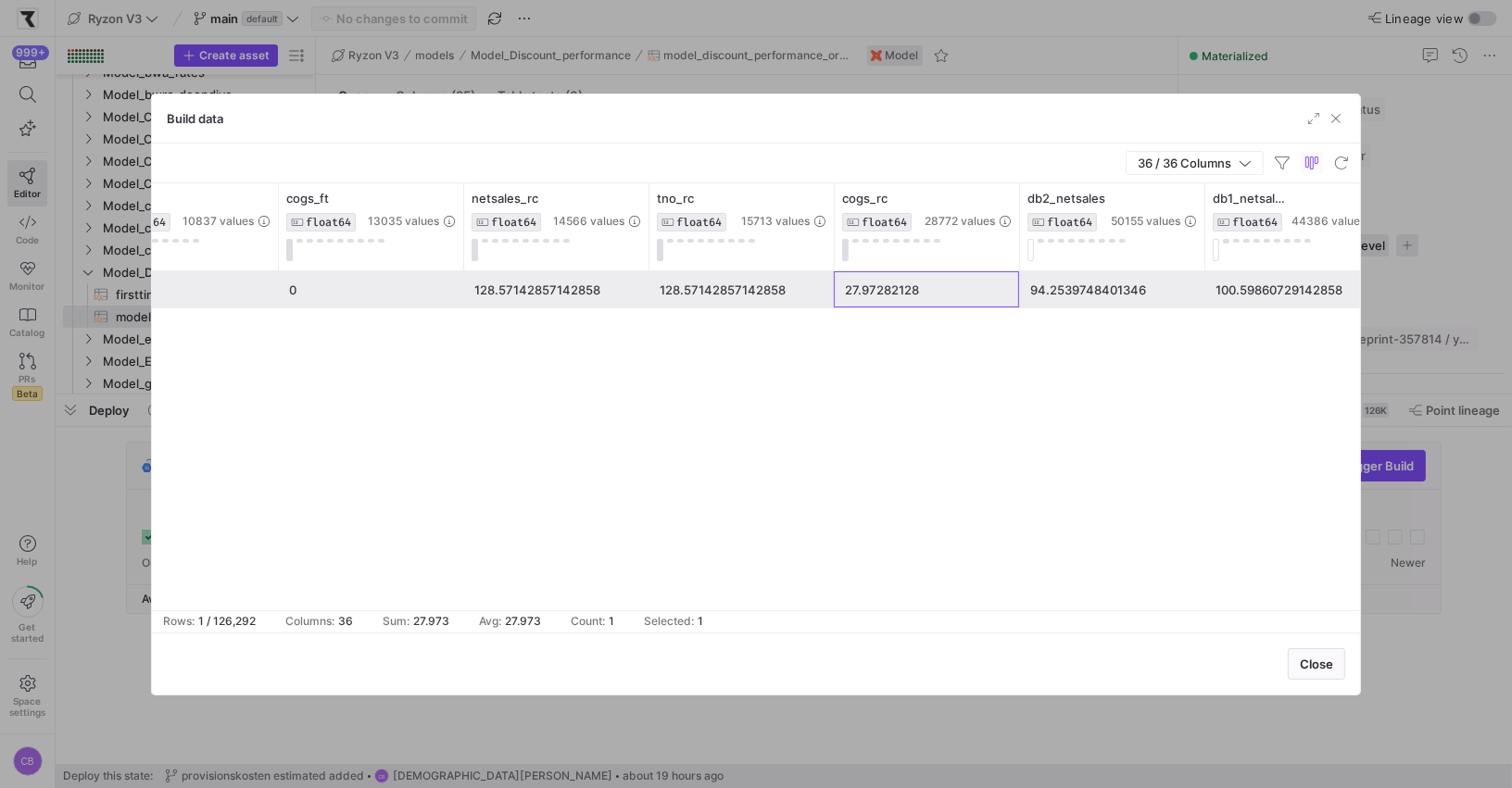 click on "94.2539748401346" 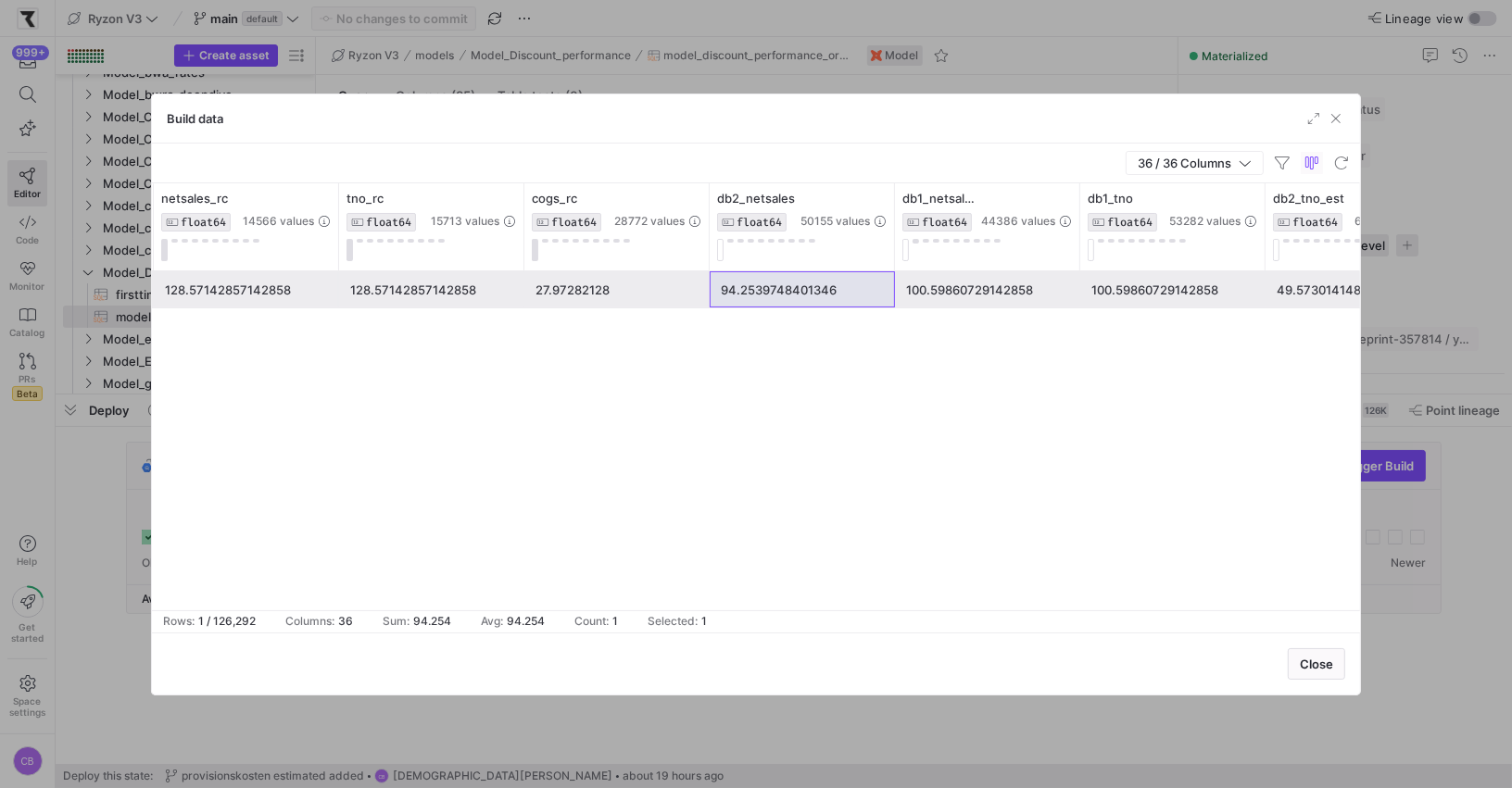 click on "0
0
128.57142857142858
128.57142857142858
27.97282128
94.2539748401346
100.59860729142858
100.59860729142858
49.573014148191135
153" 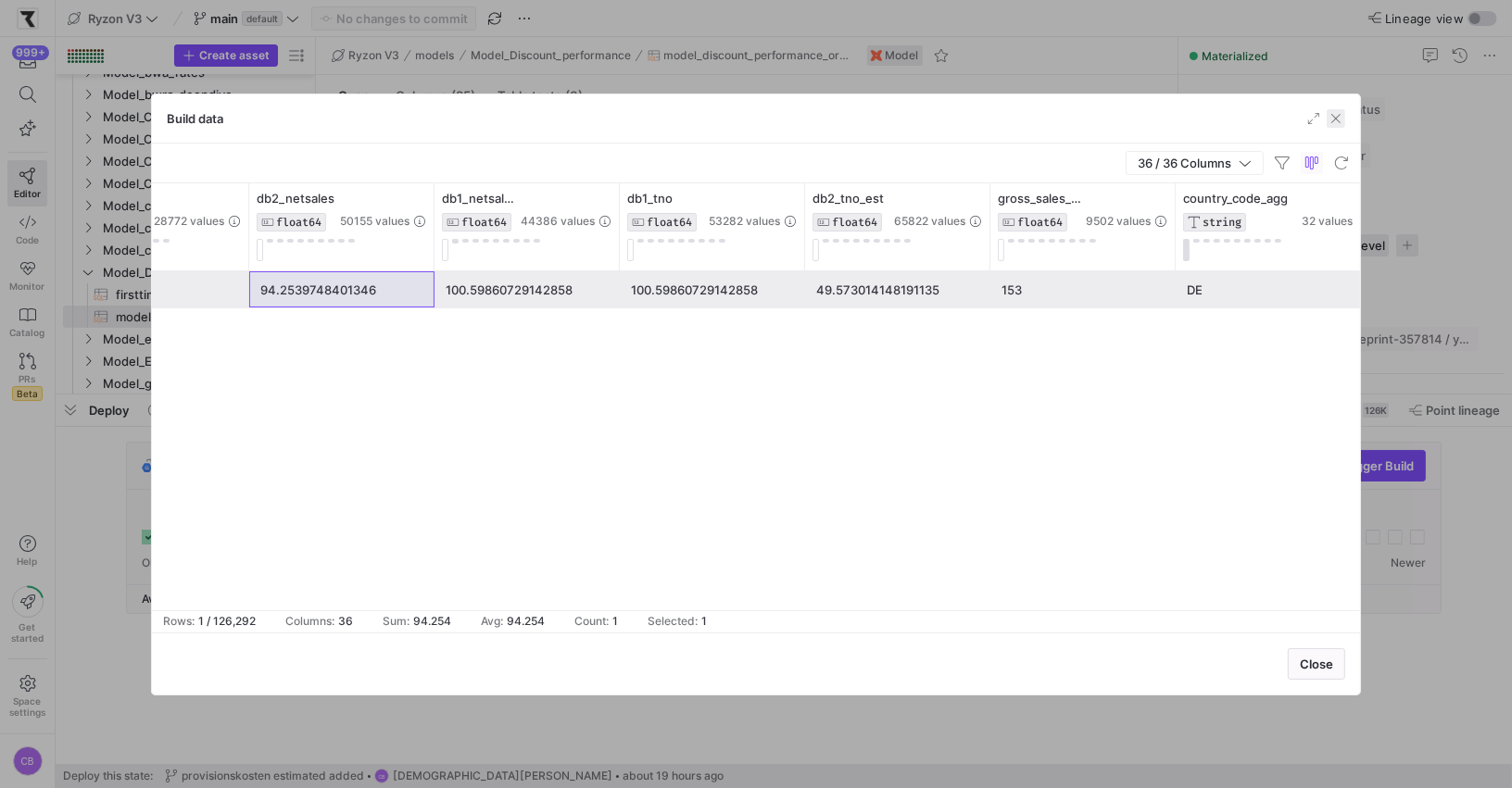 click 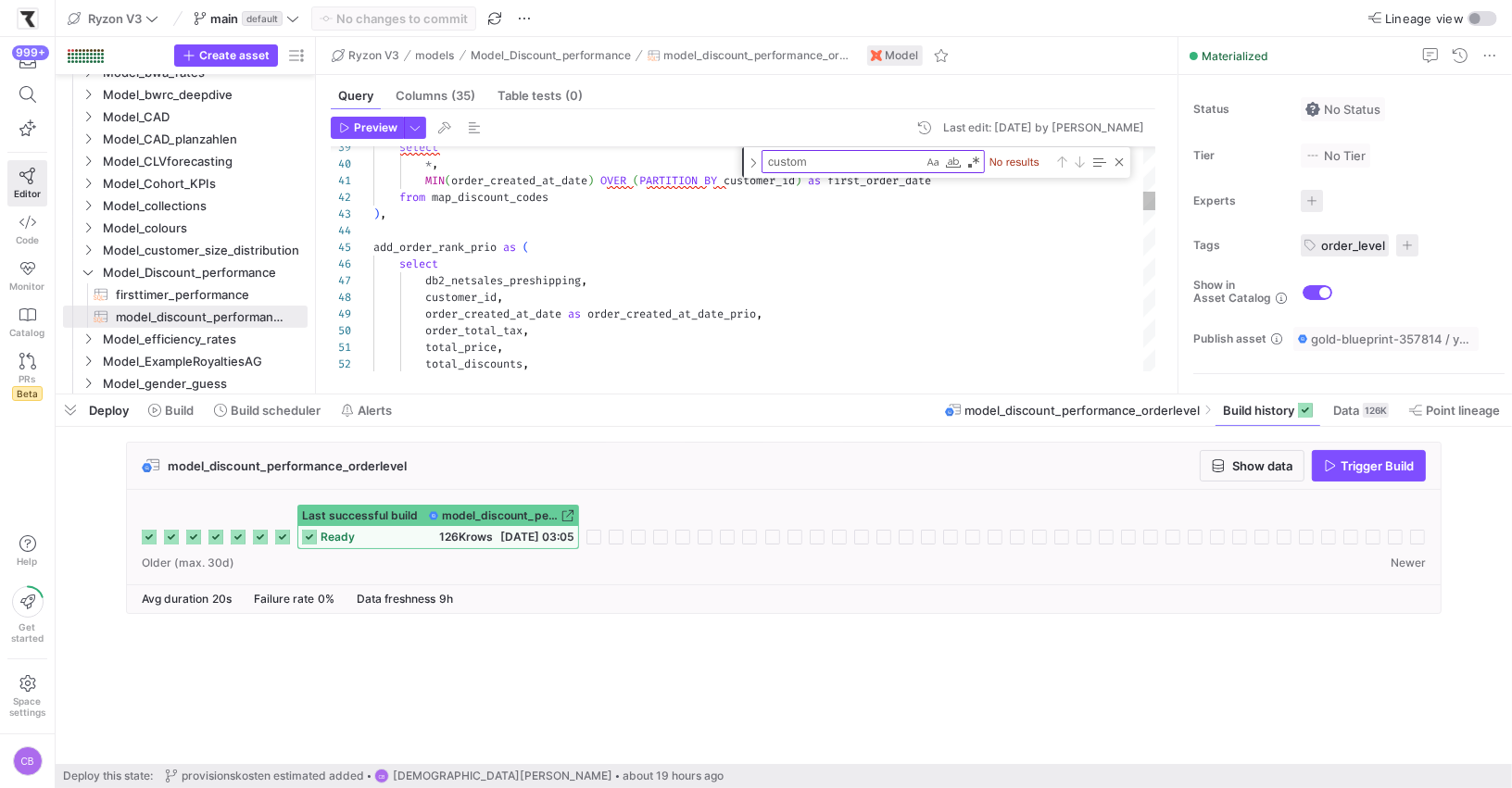 type on "MIN(order_created_at_date) OVER (PARTITION BY customer_id) as first_order_date
from map_discount_codes
),
add_order_rank_prio as (
select
db2_netsales_preshipping,
customer_id,
order_created_at_date as order_created_at_date_prio,
order_total_tax," 